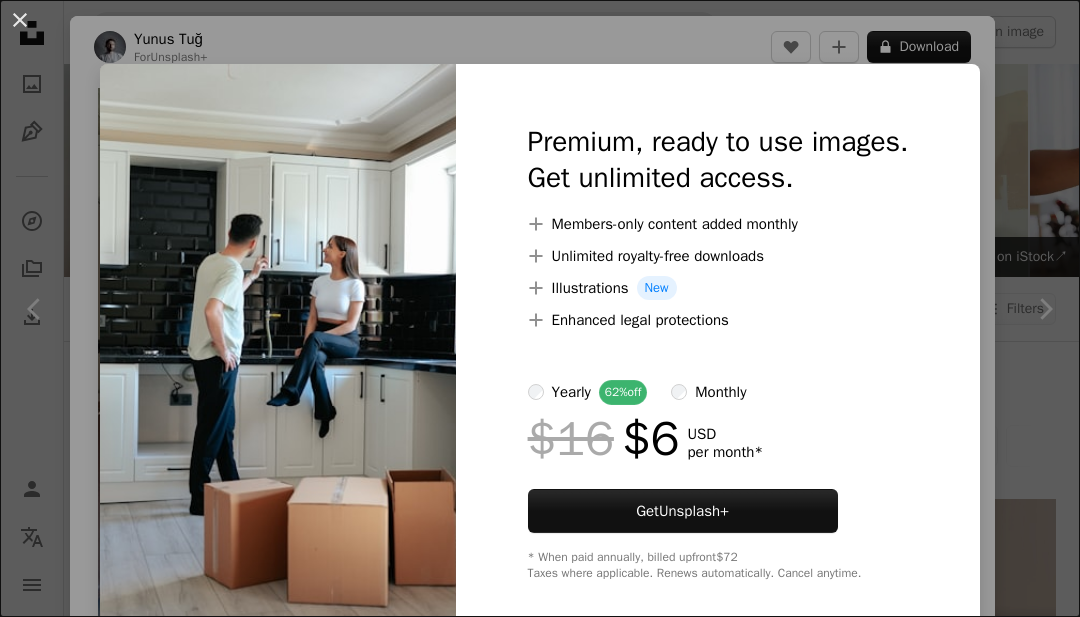 scroll, scrollTop: 14943, scrollLeft: 0, axis: vertical 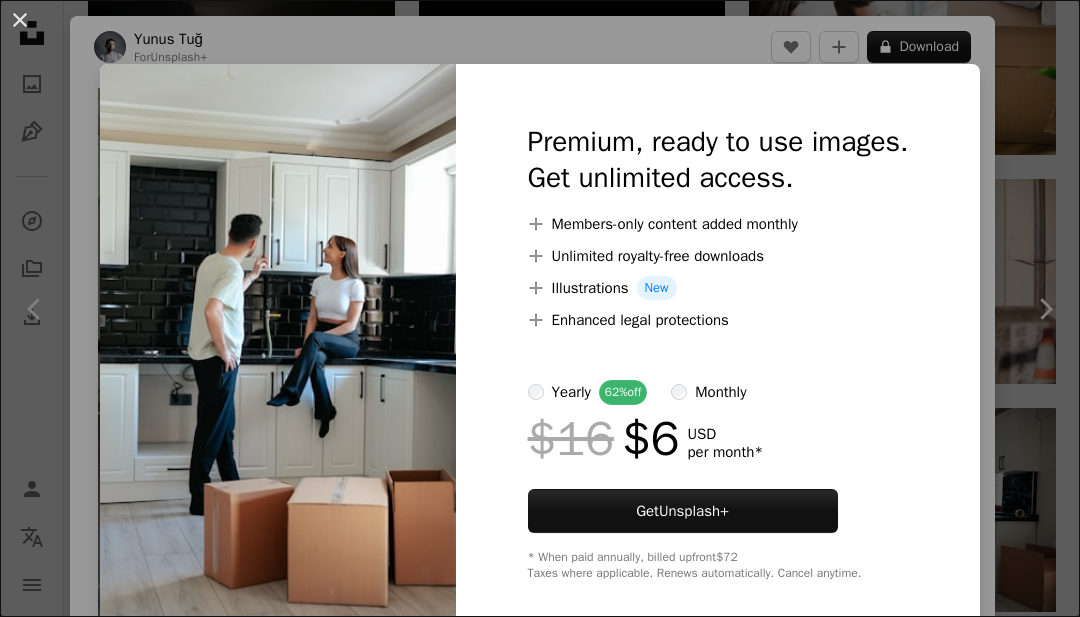 click on "An X shape Premium, ready to use images. Get unlimited access. A plus sign Members-only content added monthly A plus sign Unlimited royalty-free downloads A plus sign Illustrations  New A plus sign Enhanced legal protections yearly 62%  off monthly $16   $6 USD per month * Get  Unsplash+ * When paid annually, billed upfront  $72 Taxes where applicable. Renews automatically. Cancel anytime." at bounding box center (540, 308) 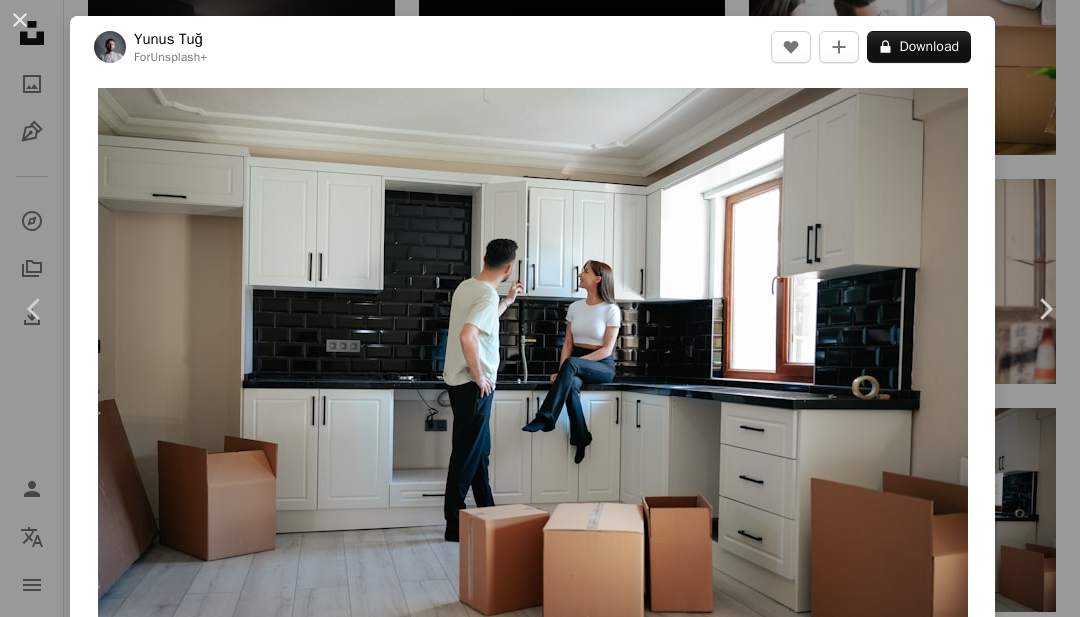 click on "An X shape" at bounding box center [20, 20] 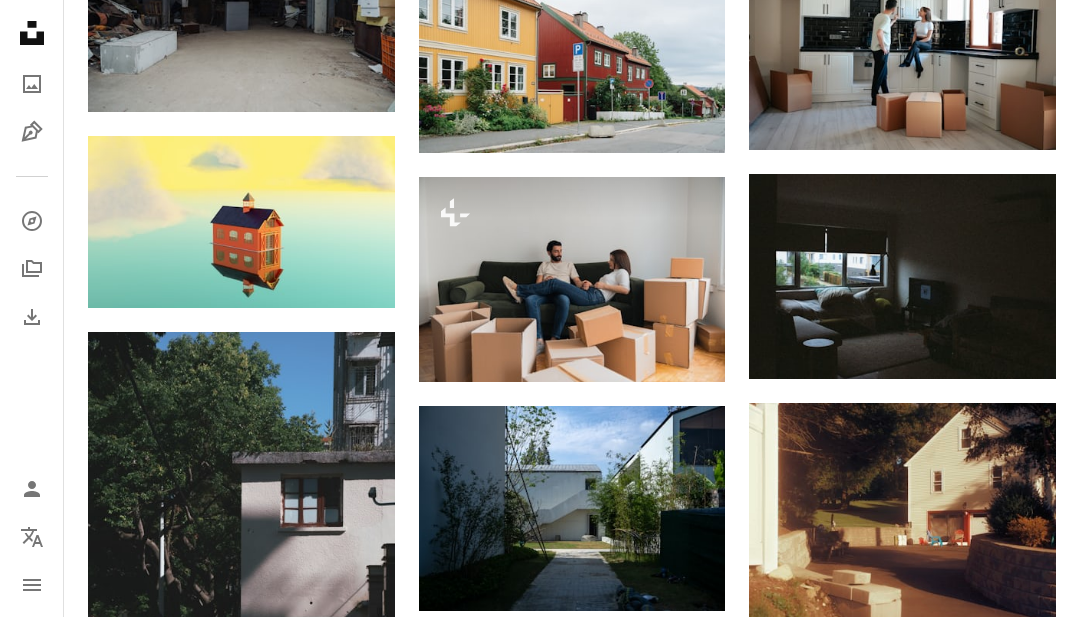 scroll, scrollTop: 15405, scrollLeft: 0, axis: vertical 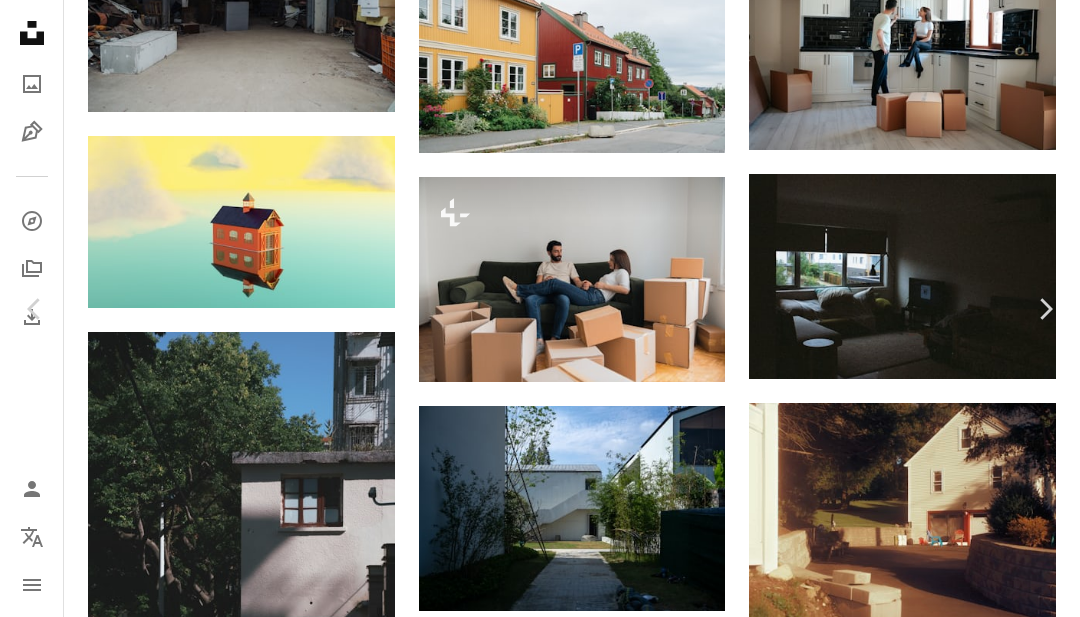 click on "A lock Download" at bounding box center [919, 4163] 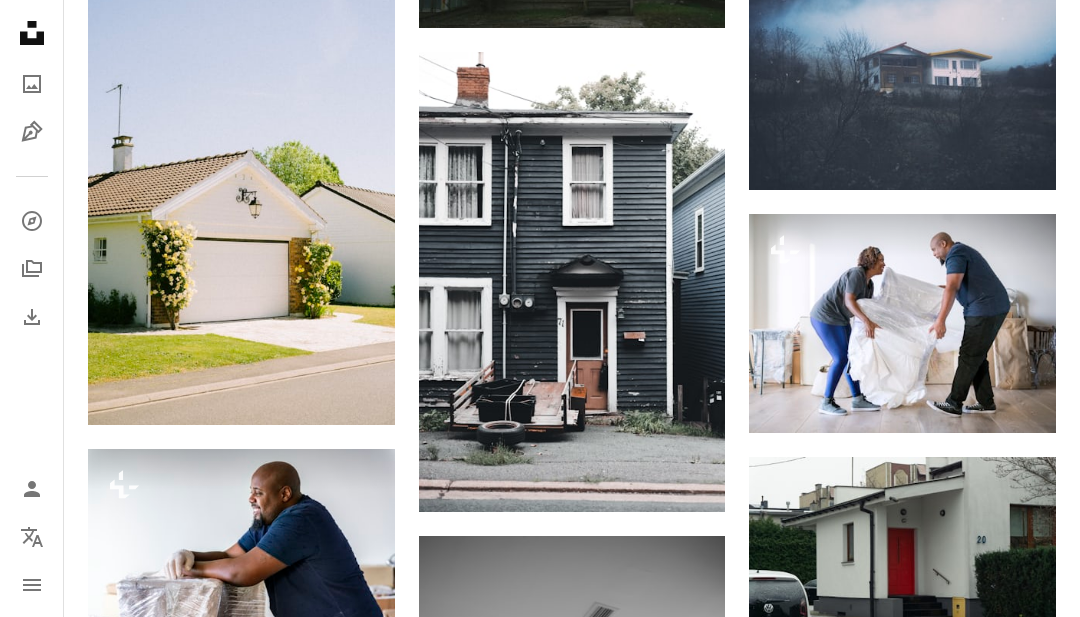 scroll, scrollTop: 22295, scrollLeft: 0, axis: vertical 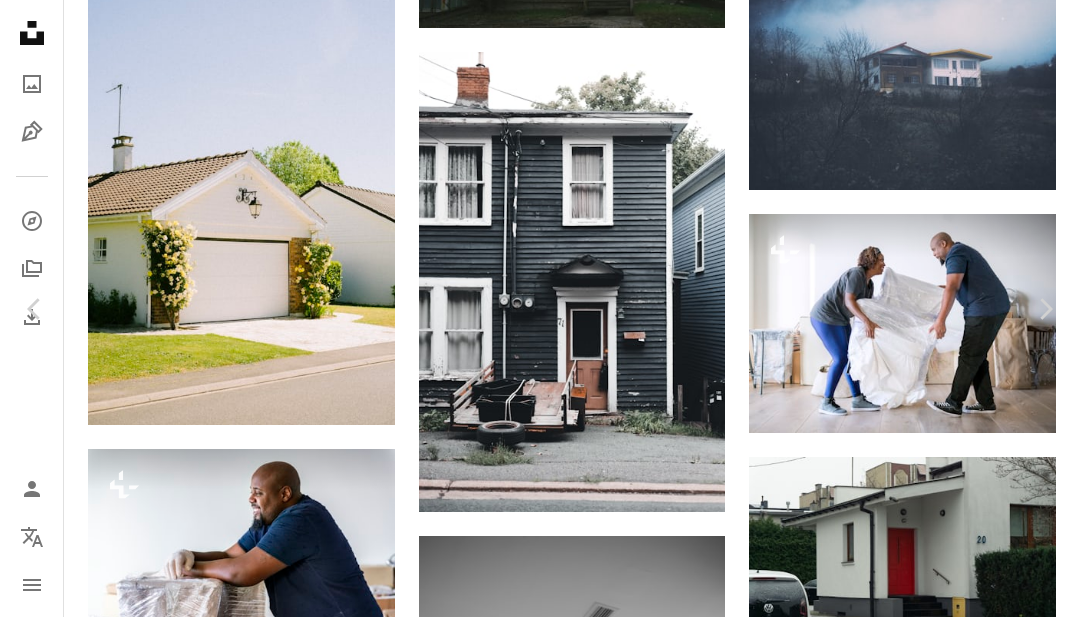 click on "A lock Download" at bounding box center [919, 4178] 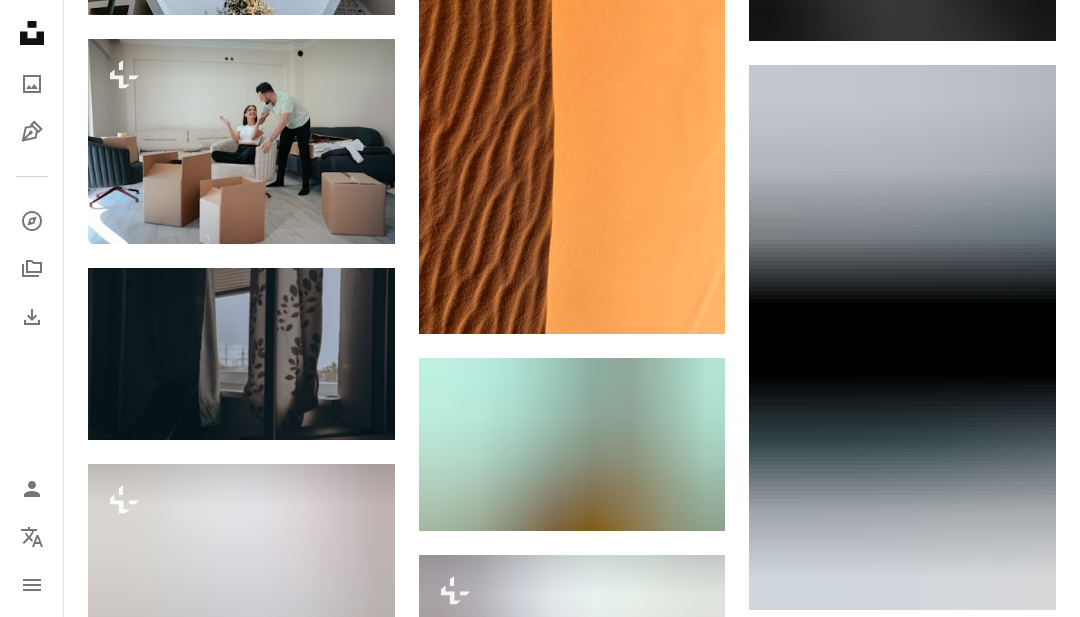 scroll, scrollTop: 27326, scrollLeft: 0, axis: vertical 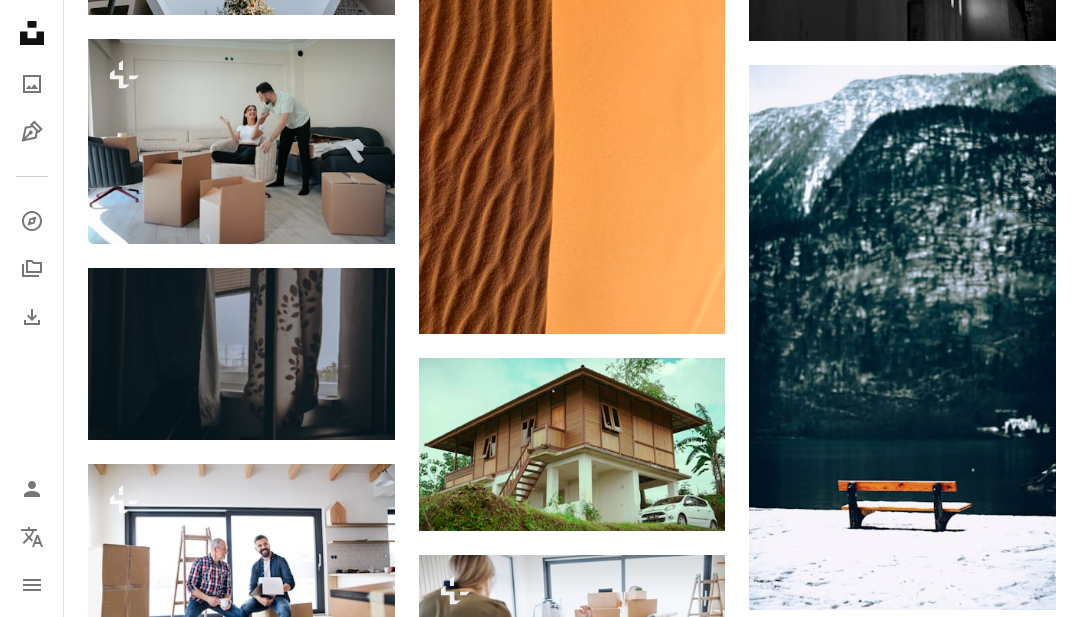 click at bounding box center (241, 141) 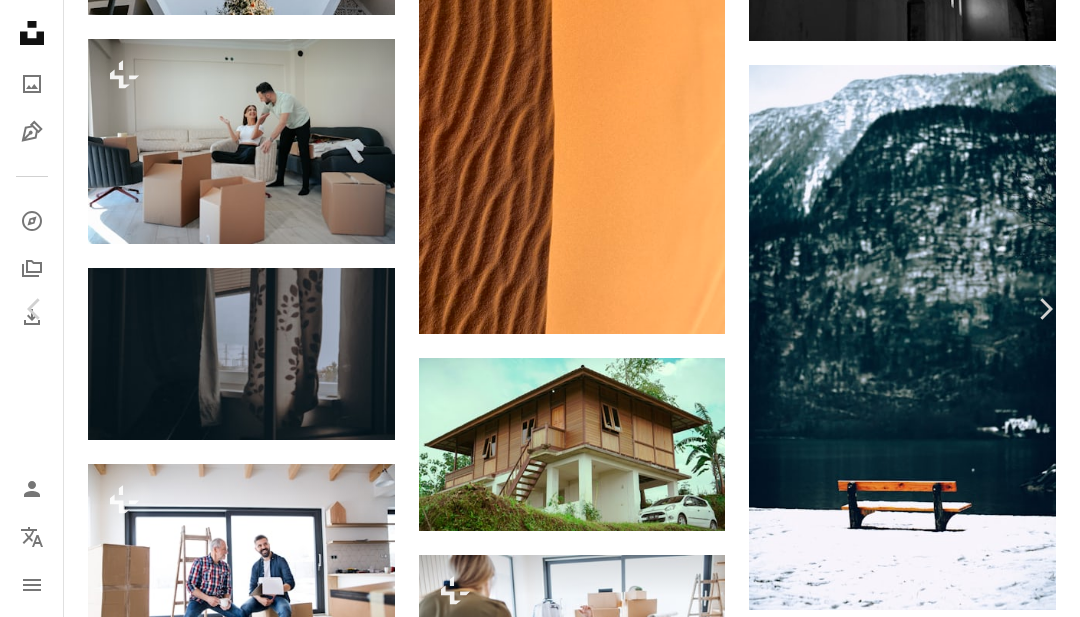 click on "A lock Download" at bounding box center [919, 5370] 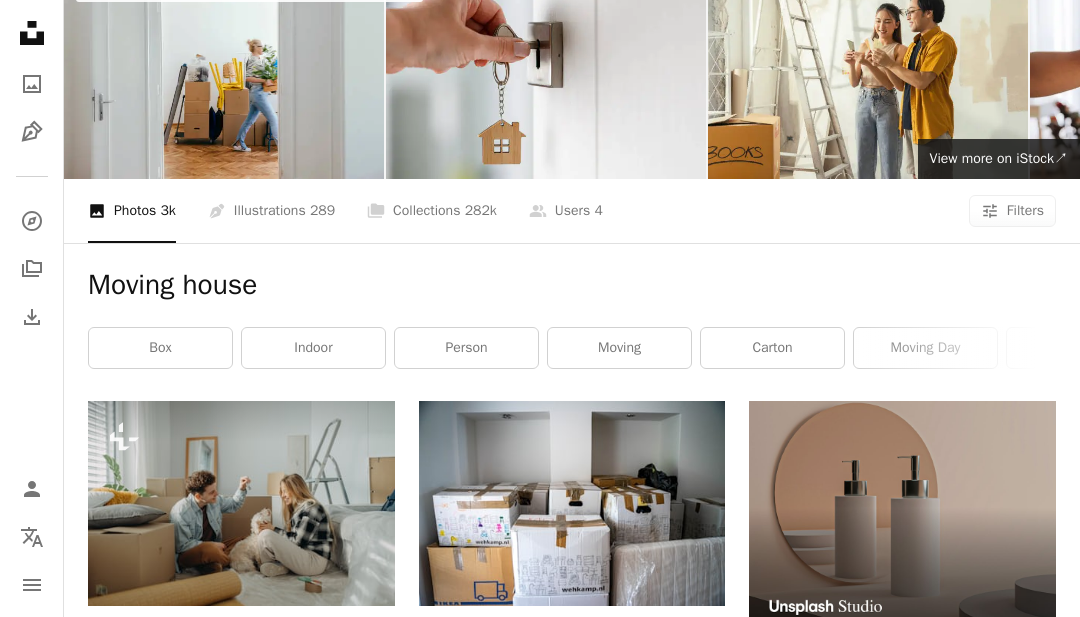 scroll, scrollTop: 0, scrollLeft: 0, axis: both 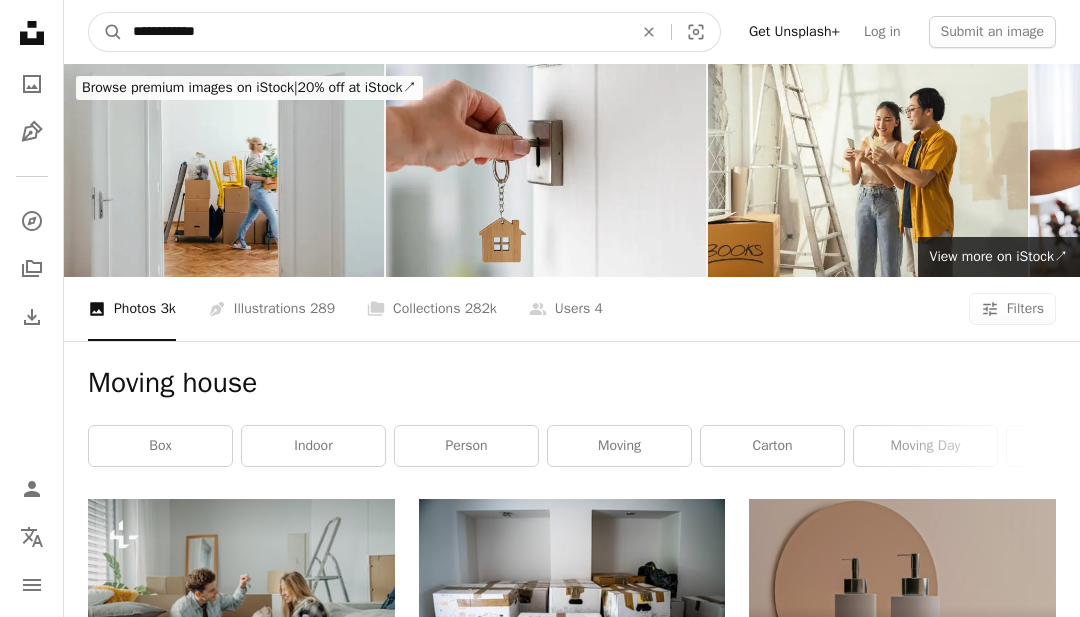 click on "**********" at bounding box center (375, 32) 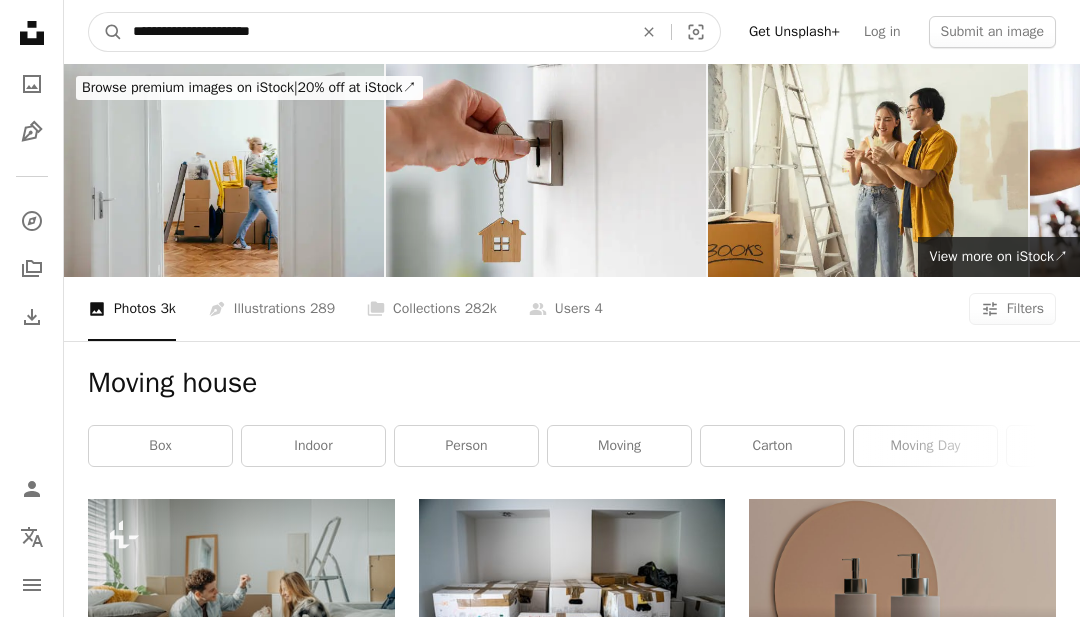 type on "**********" 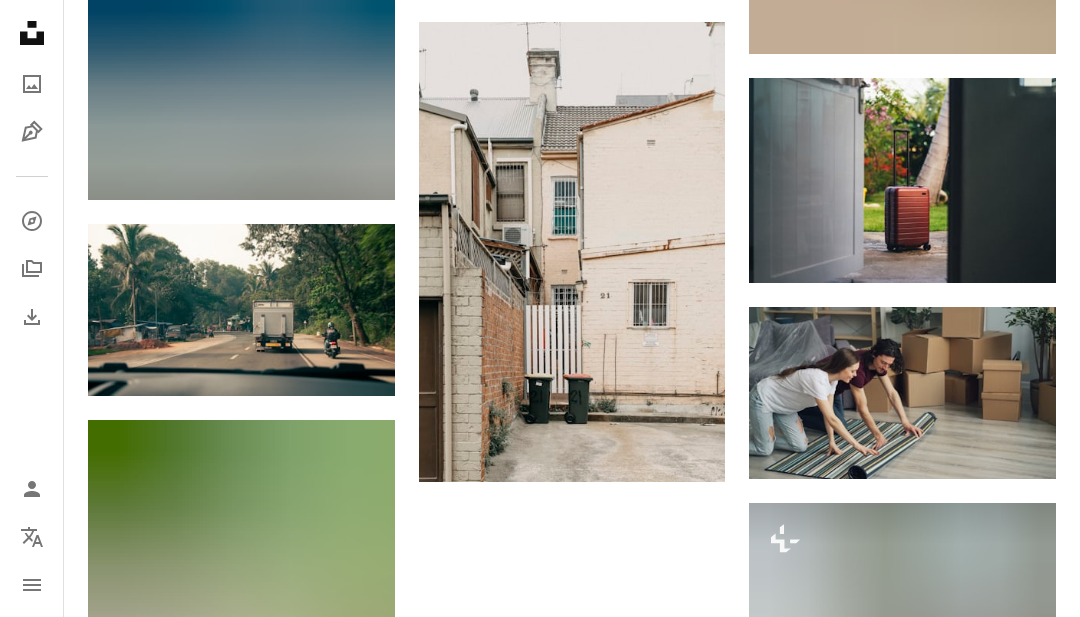 scroll, scrollTop: 1620, scrollLeft: 0, axis: vertical 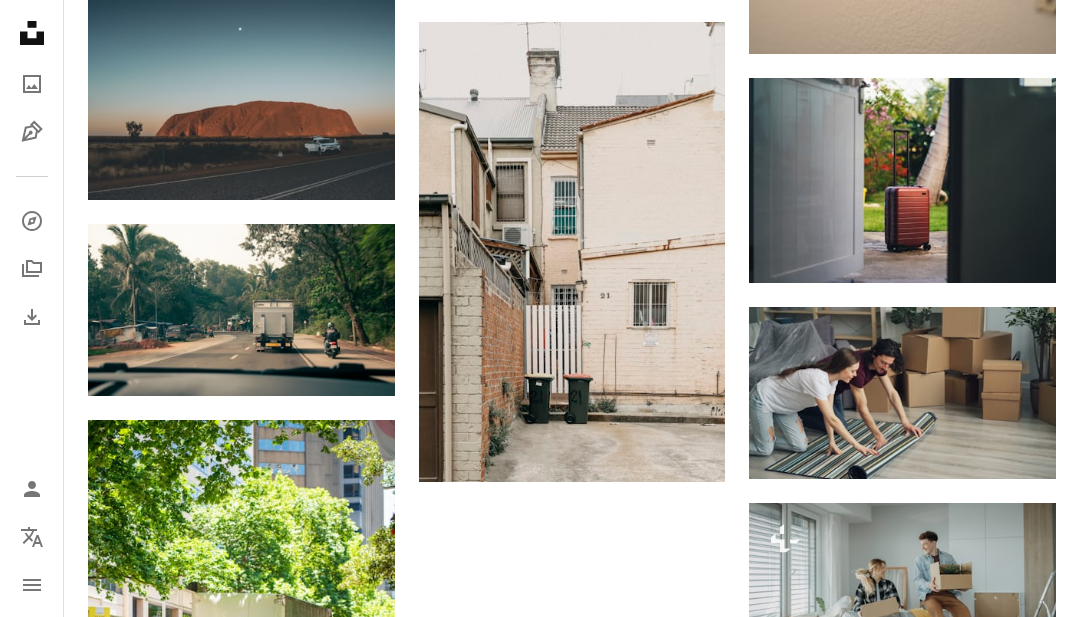 click at bounding box center [902, 393] 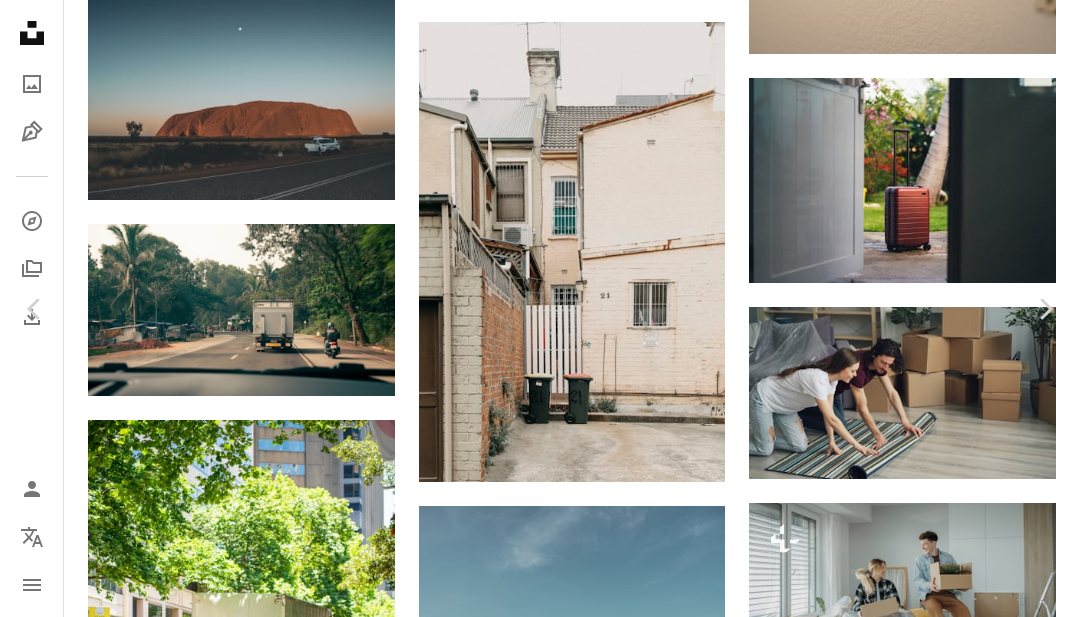 click on "Download free" at bounding box center (881, 3568) 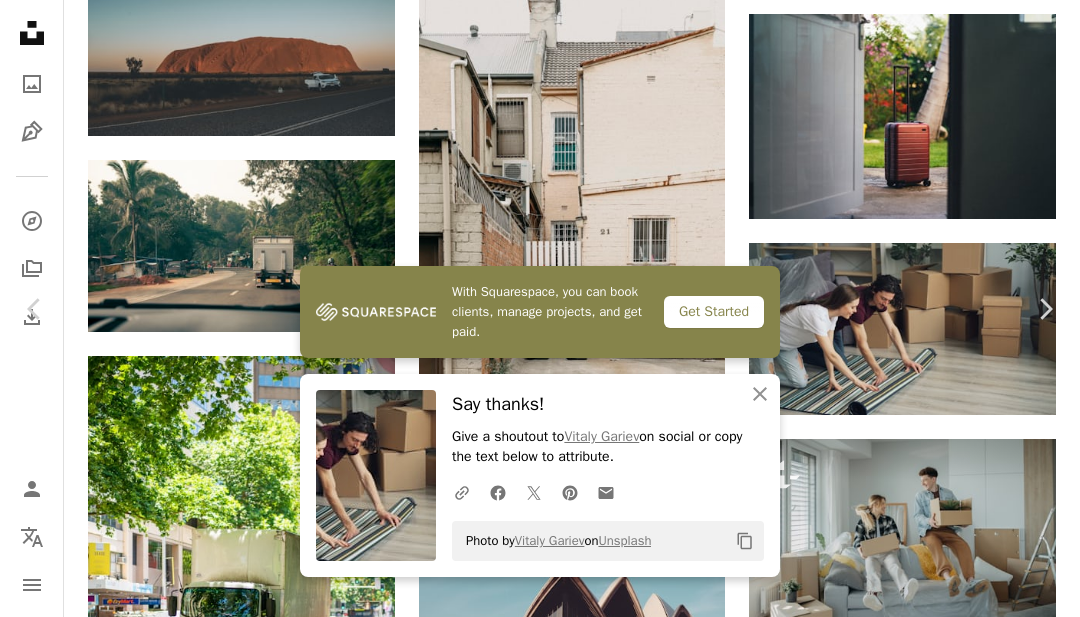 click on "Download free" at bounding box center [881, 3504] 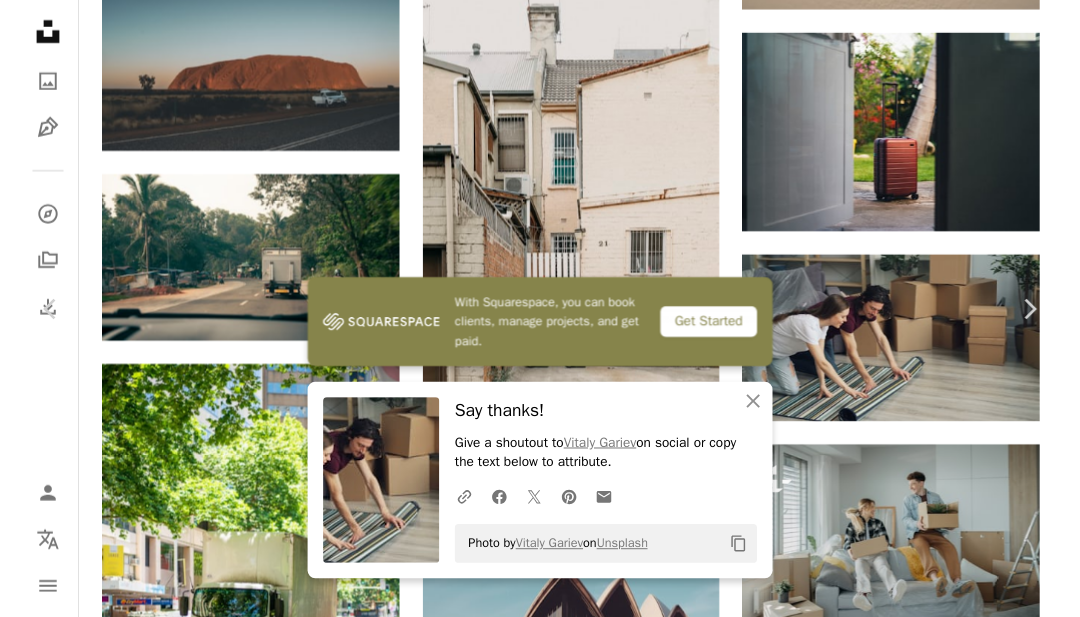 scroll, scrollTop: 1684, scrollLeft: 0, axis: vertical 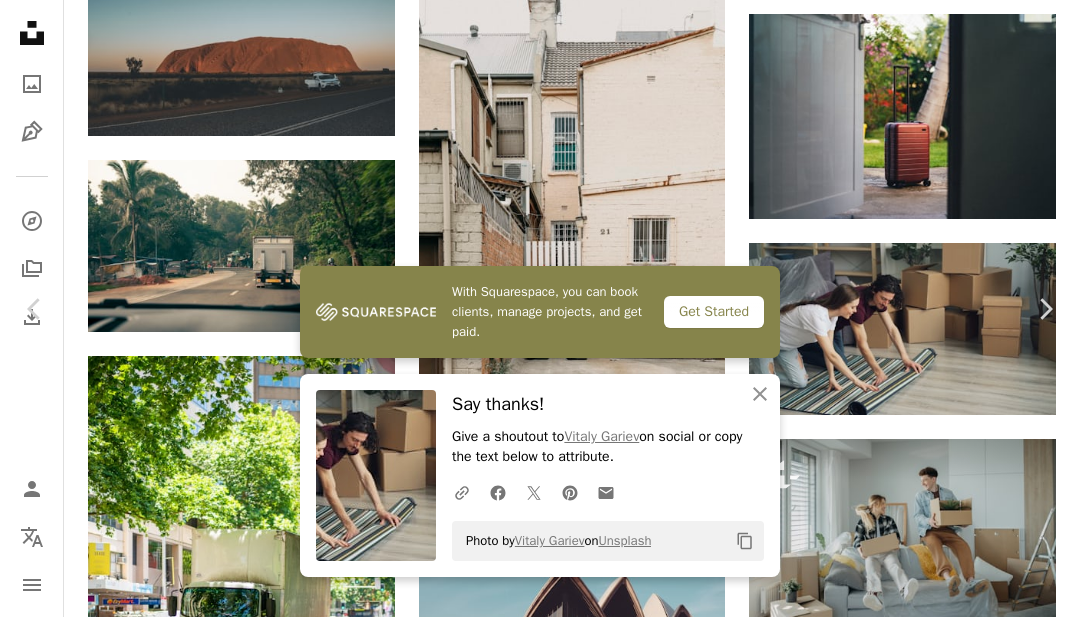 click on "An X shape" at bounding box center (20, 20) 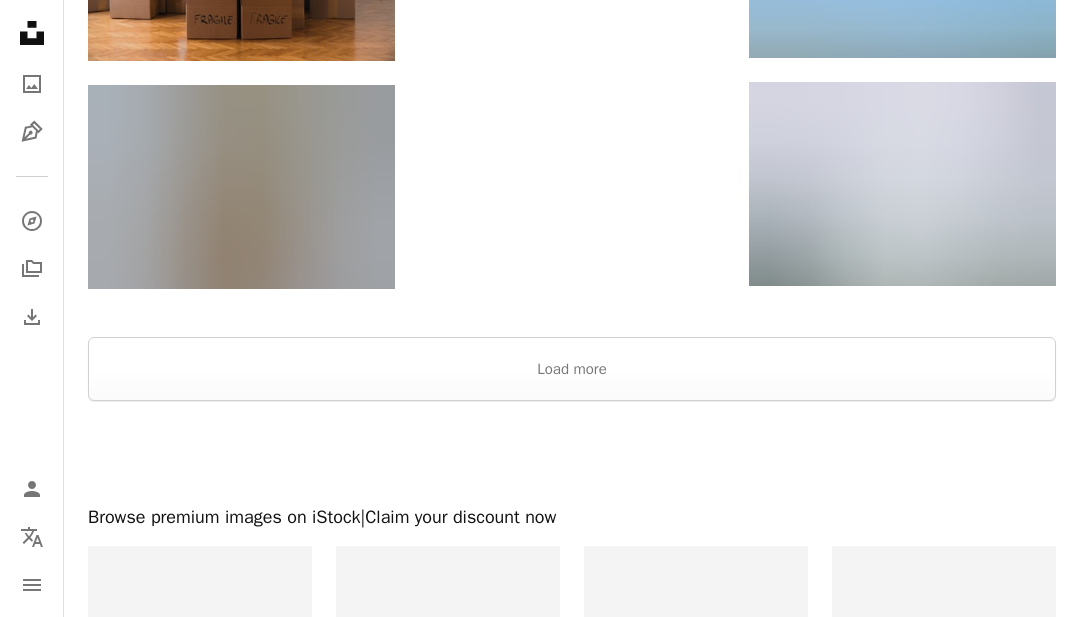 scroll, scrollTop: 4041, scrollLeft: 0, axis: vertical 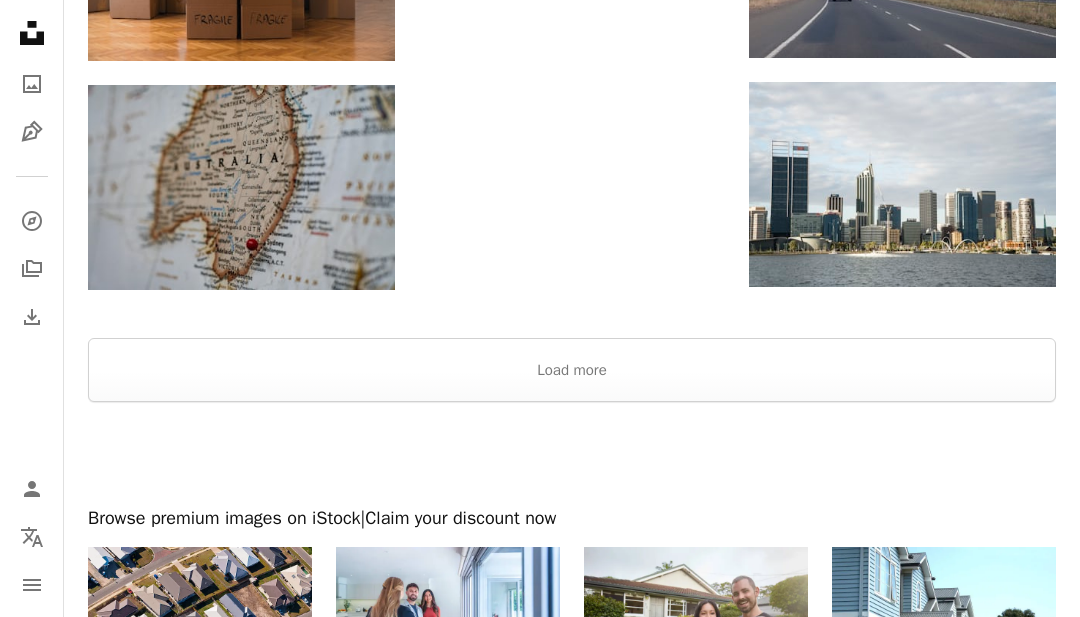 click on "Load more" at bounding box center [572, 370] 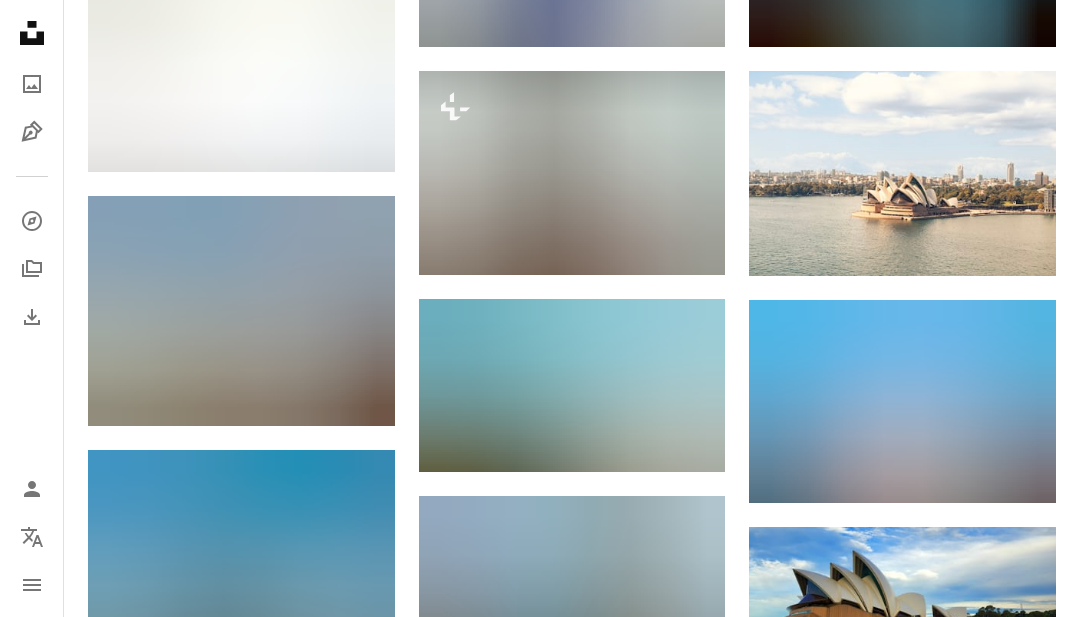 scroll, scrollTop: 24515, scrollLeft: 0, axis: vertical 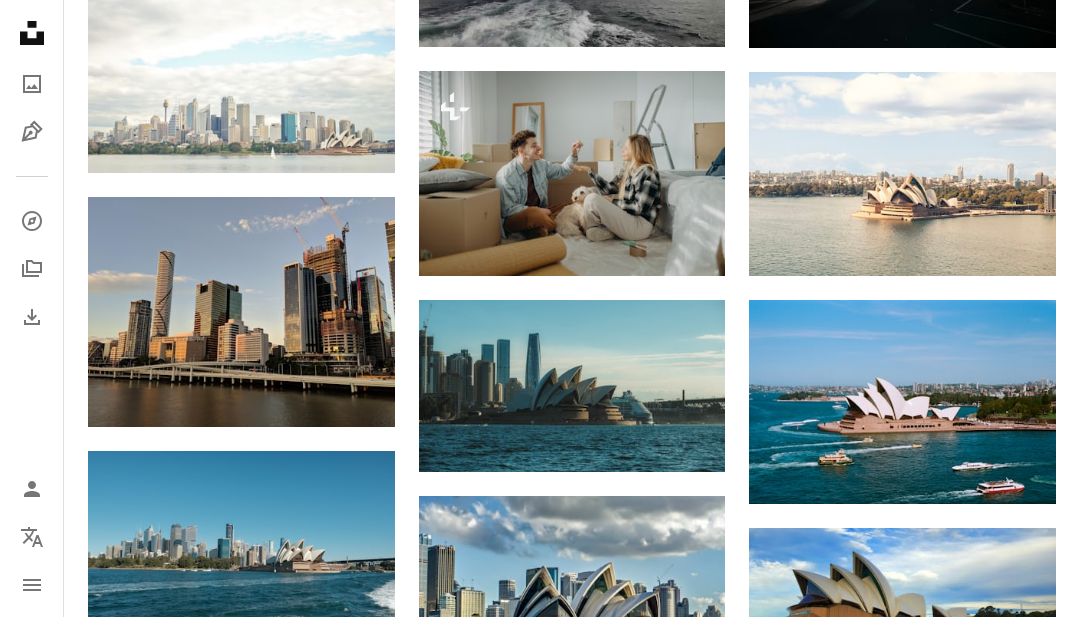 click 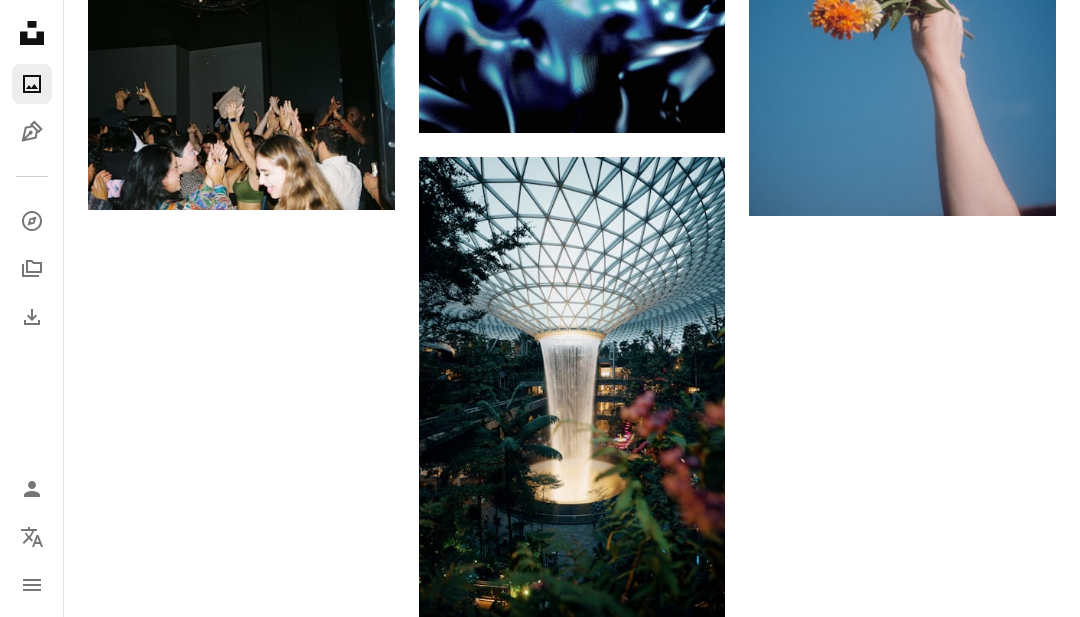 scroll, scrollTop: 0, scrollLeft: 0, axis: both 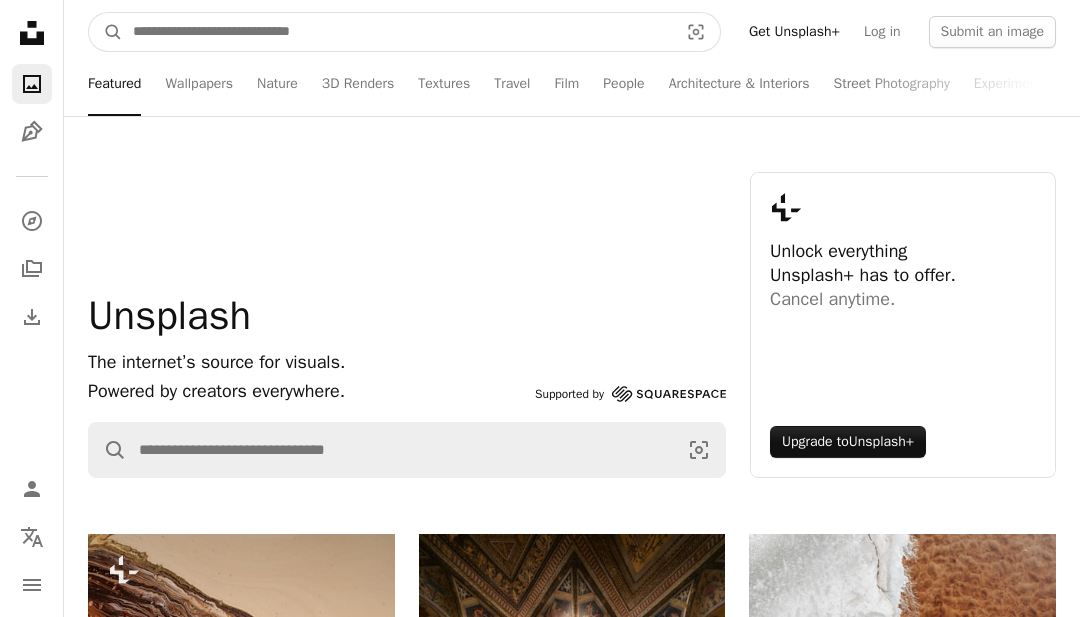 click at bounding box center (397, 32) 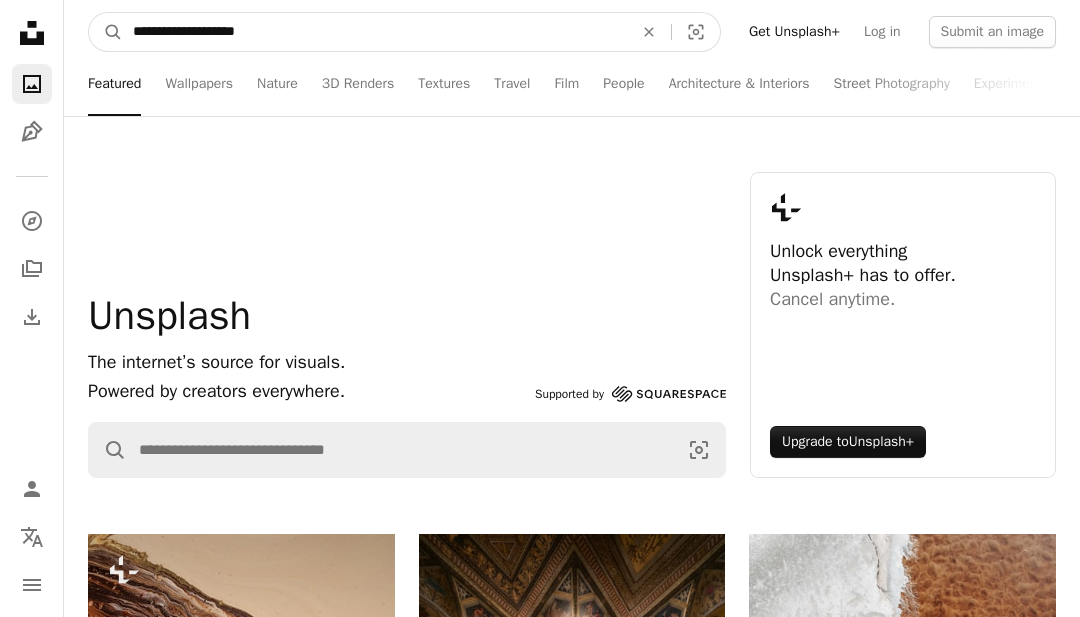 type on "**********" 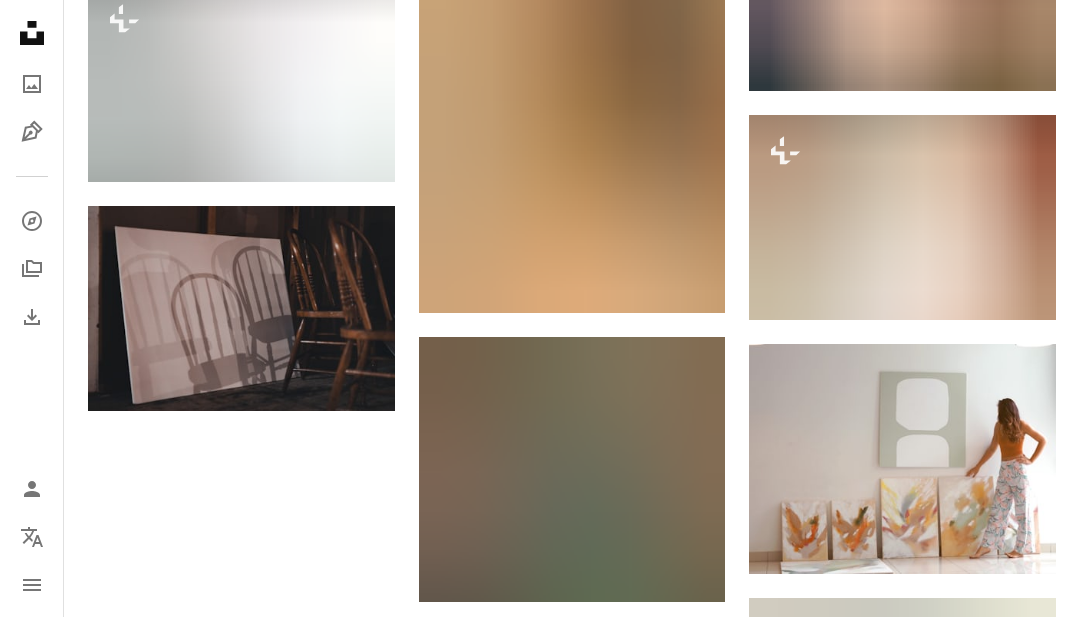 scroll, scrollTop: 2116, scrollLeft: 0, axis: vertical 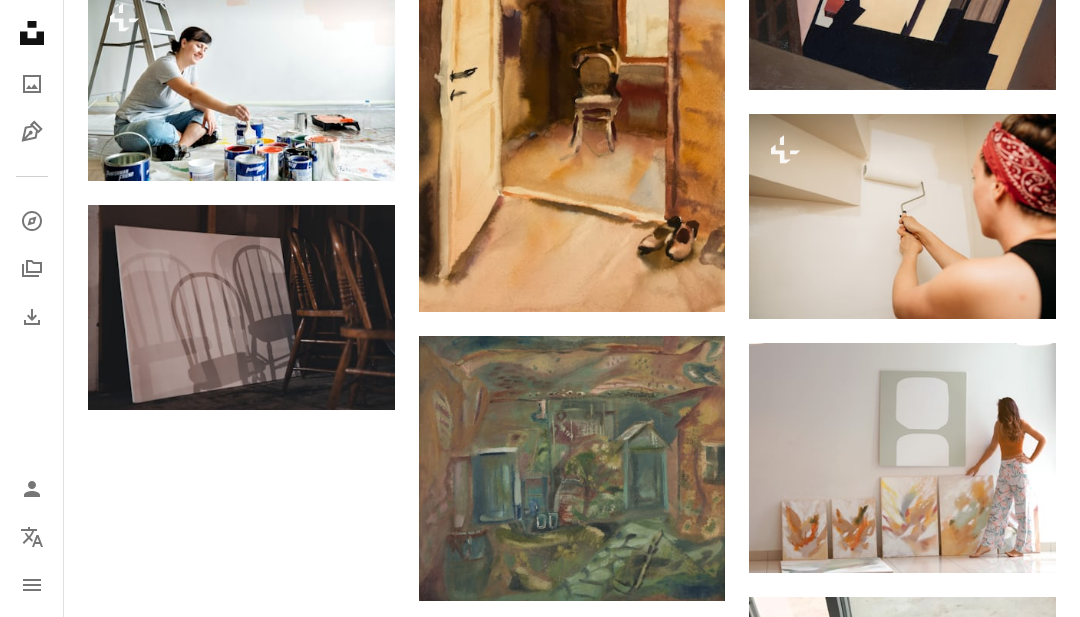 click at bounding box center (902, 216) 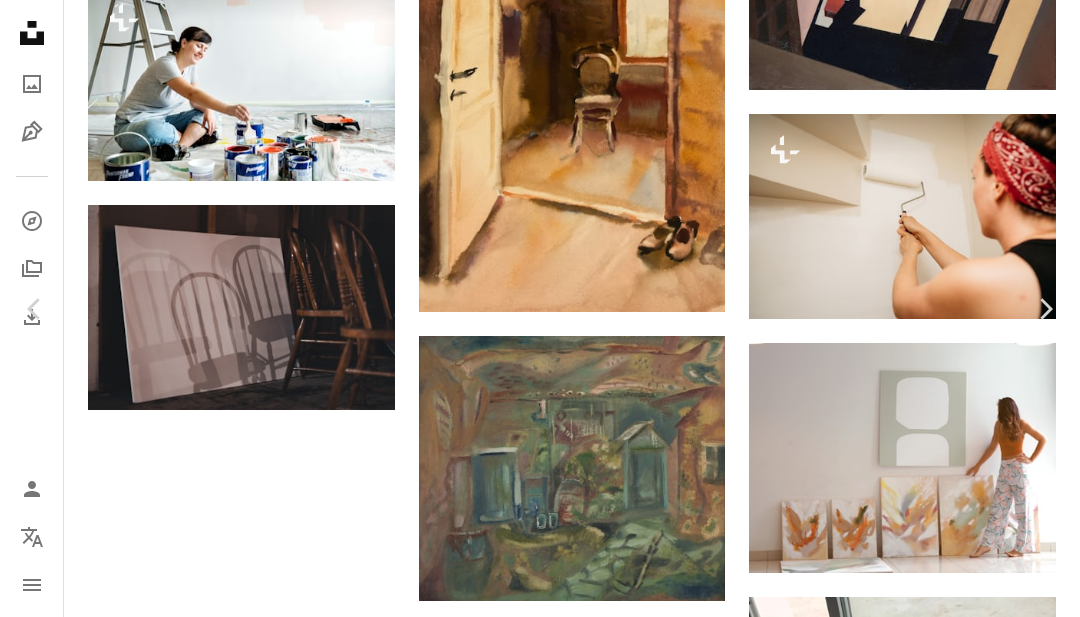 click on "An X shape Chevron left Chevron right Josue Michel For Unsplash+ A heart A plus sign A lock Download Zoom in A forward-right arrow Share More Actions Painting A map marker Ensenada, [STATE], [COUNTRY] Calendar outlined Published on March 19, 2023 Safety Licensed under the Unsplash+ License home painting real estate diy buying a house paint house home buyer home painting painting walls redecorating [COUNTRY] [STATE] Ensenada Free stock photos From this series Plus sign for Unsplash+ Plus sign for Unsplash+ Plus sign for Unsplash+ Related images Plus sign for Unsplash+ A heart A plus sign Kateryna Hliznitsova For Unsplash+ A lock Download Plus sign for Unsplash+ A heart A plus sign" at bounding box center [540, 2124] 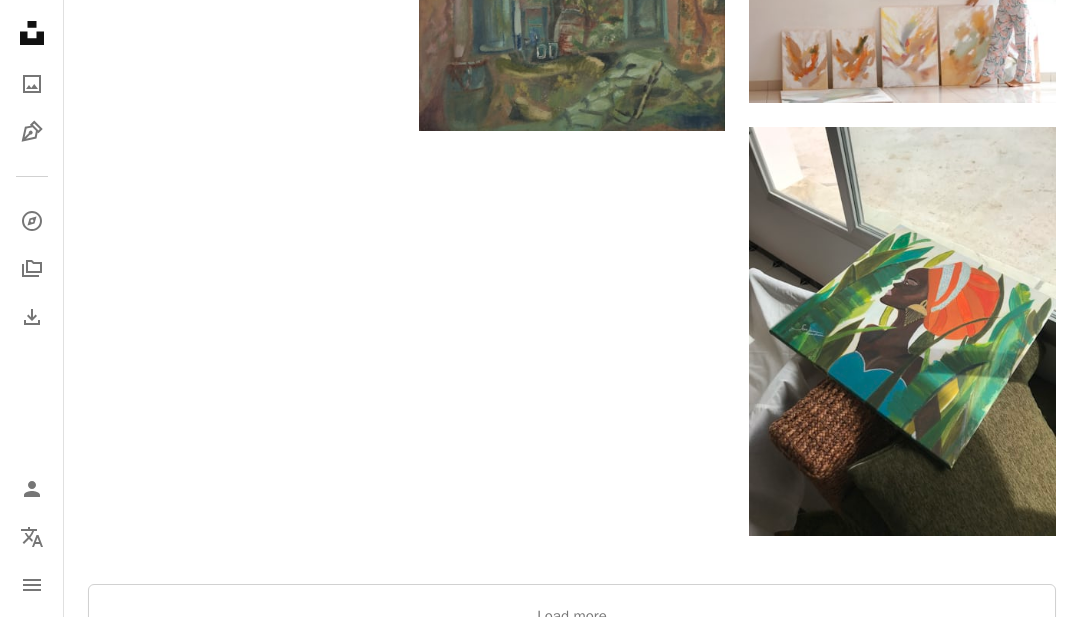 scroll, scrollTop: 2589, scrollLeft: 0, axis: vertical 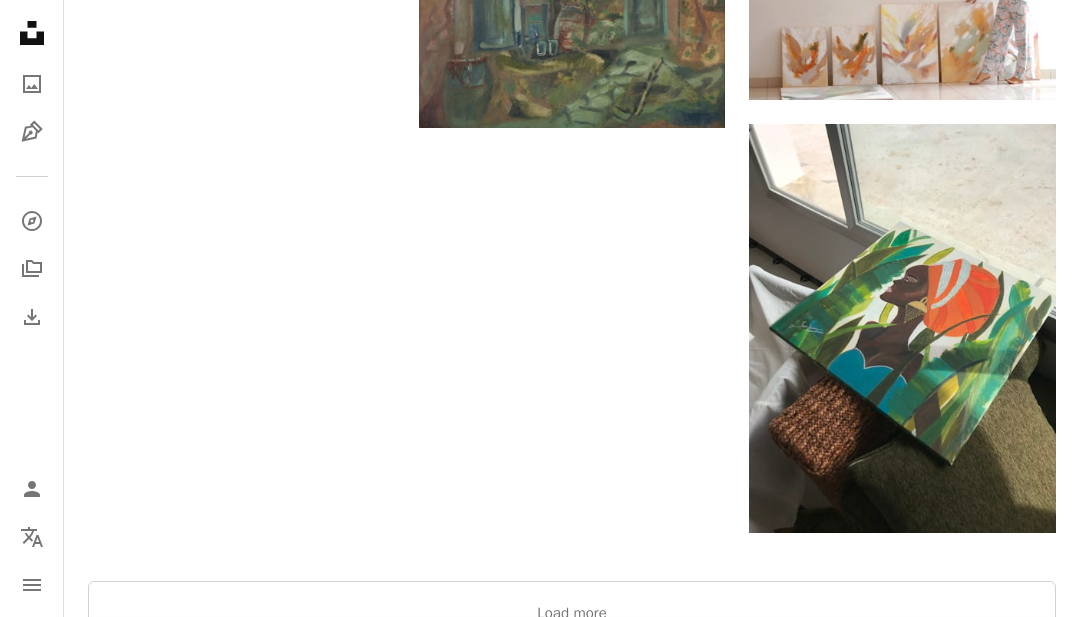 click on "Load more" at bounding box center [572, 613] 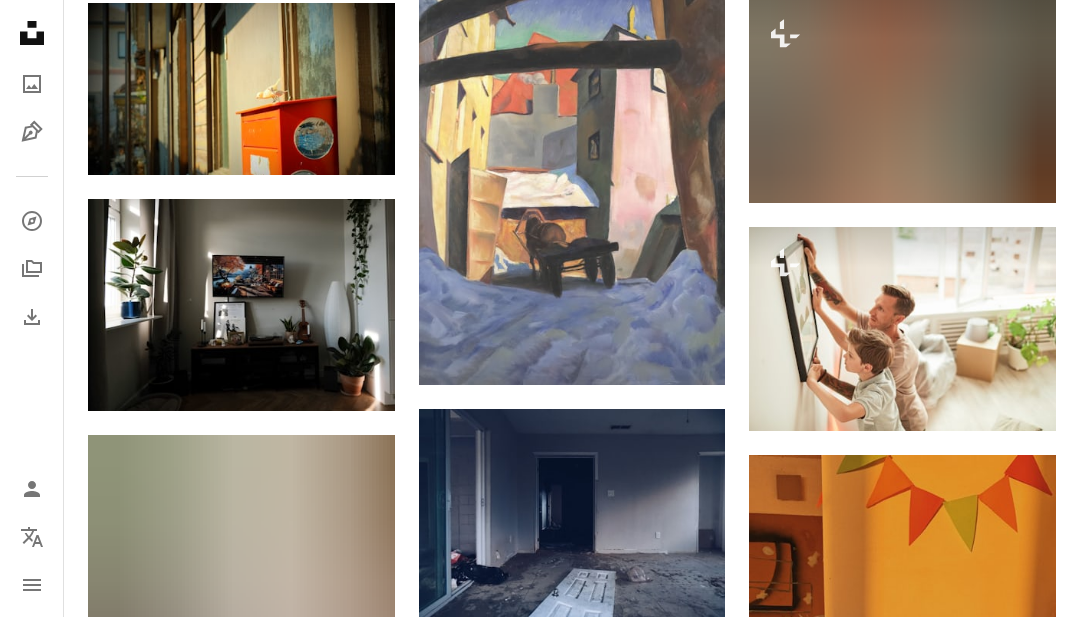 scroll, scrollTop: 3883, scrollLeft: 0, axis: vertical 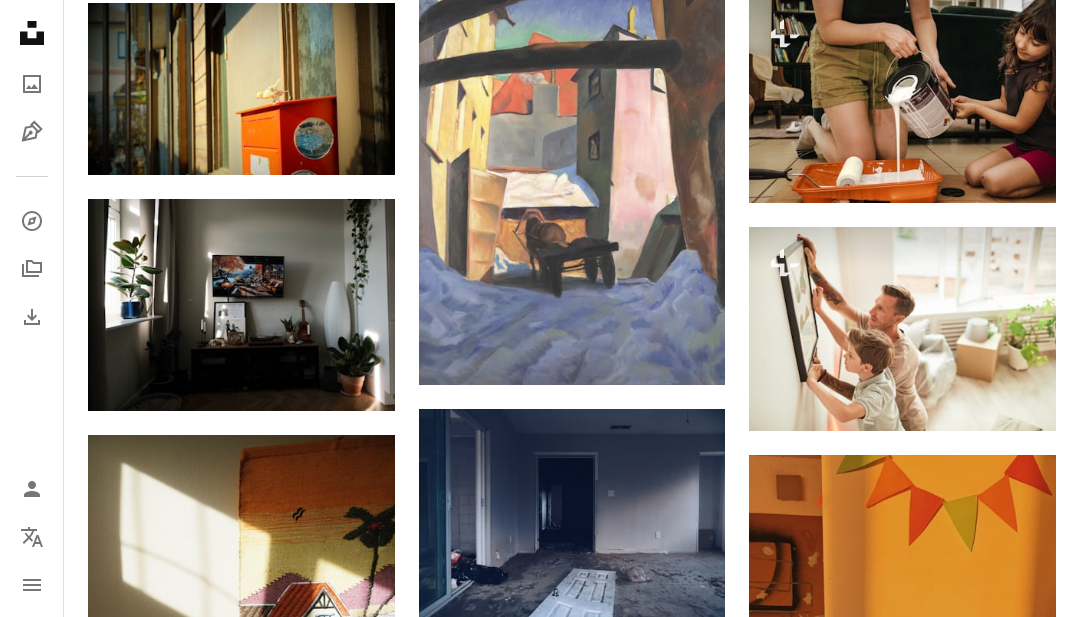 click on "A lock Download" at bounding box center (985, 167) 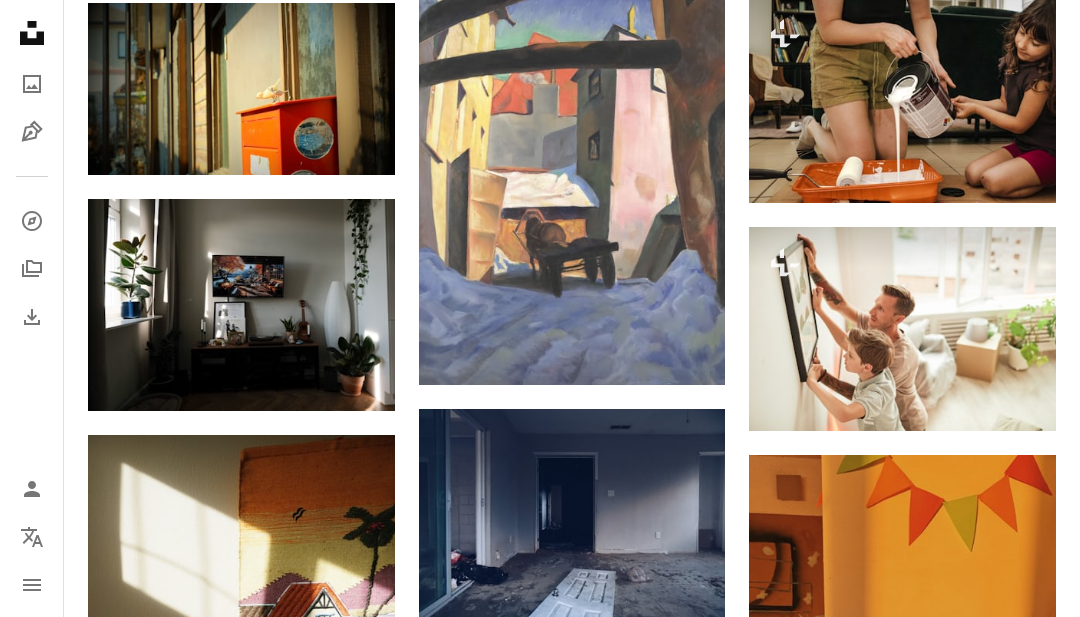 click on "An X shape Premium, ready to use images. Get unlimited access. A plus sign Members-only content added monthly A plus sign Unlimited royalty-free downloads A plus sign Illustrations  New A plus sign Enhanced legal protections yearly 62%  off monthly $16   $6 USD per month * Get  Unsplash+ * When paid annually, billed upfront  $72 Taxes where applicable. Renews automatically. Cancel anytime." at bounding box center [540, 4268] 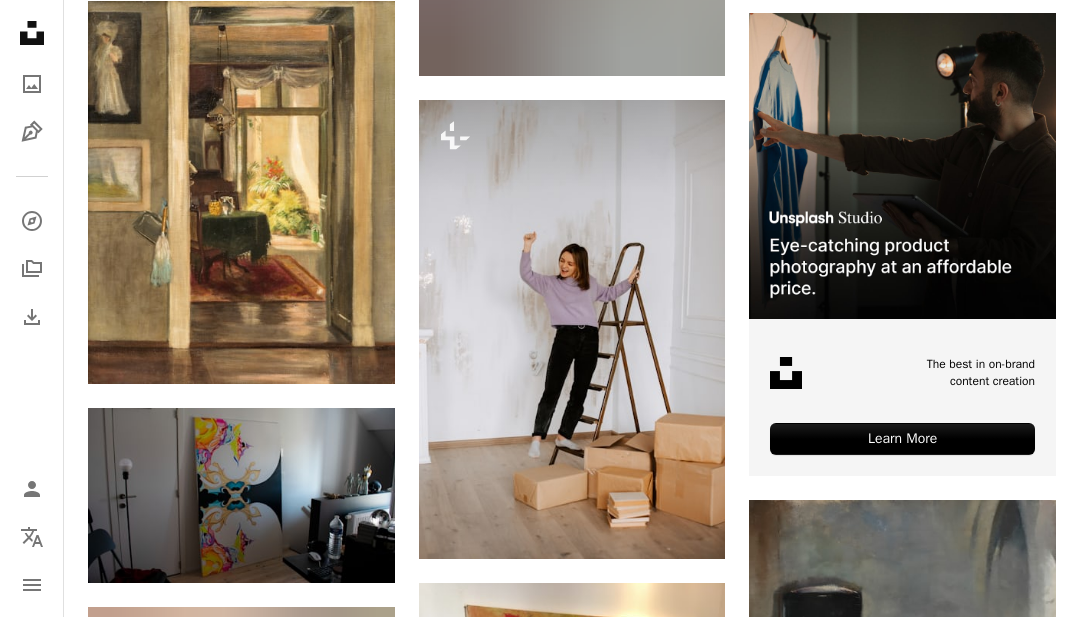 scroll, scrollTop: 6123, scrollLeft: 0, axis: vertical 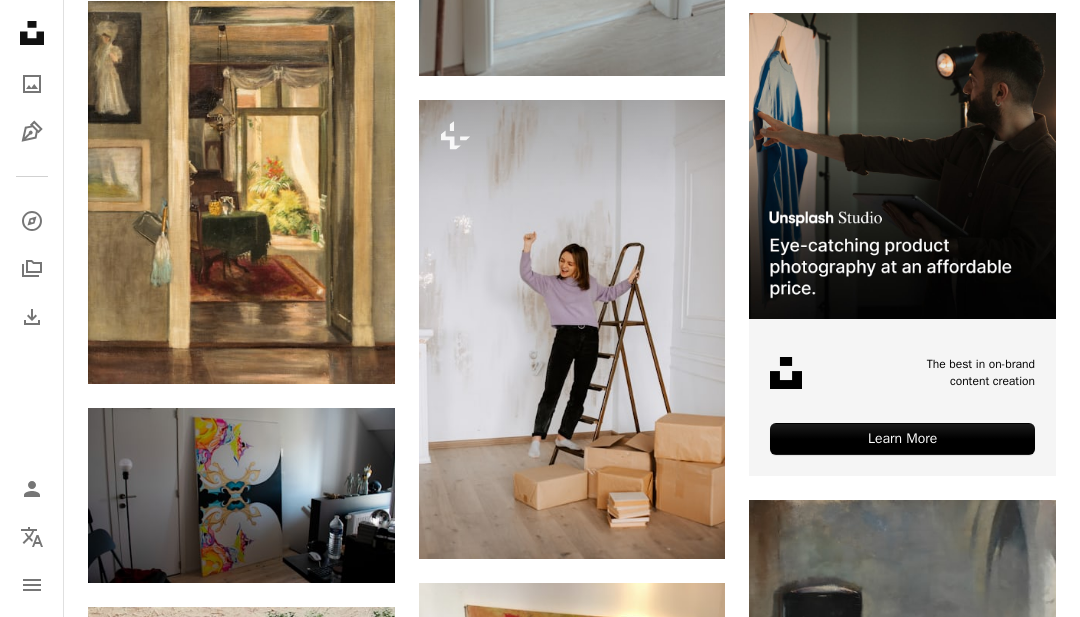 click on "A lock Download" at bounding box center (655, 523) 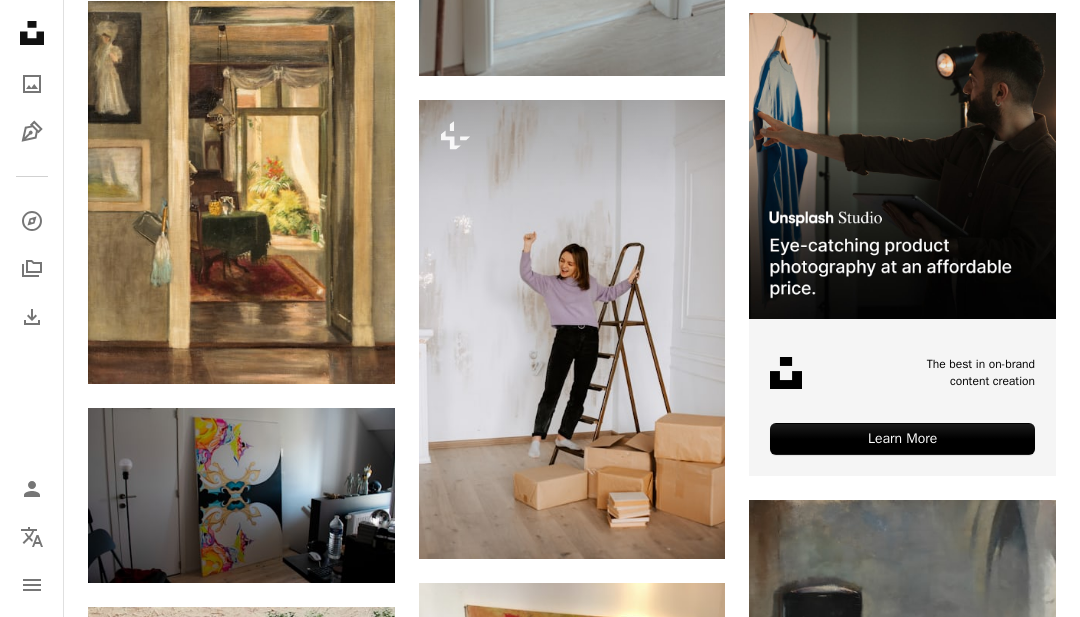 click on "An X shape Premium, ready to use images. Get unlimited access. A plus sign Members-only content added monthly A plus sign Unlimited royalty-free downloads A plus sign Illustrations  New A plus sign Enhanced legal protections yearly 62%  off monthly $16   $6 USD per month * Get  Unsplash+ * When paid annually, billed upfront  $72 Taxes where applicable. Renews automatically. Cancel anytime." at bounding box center (540, 4730) 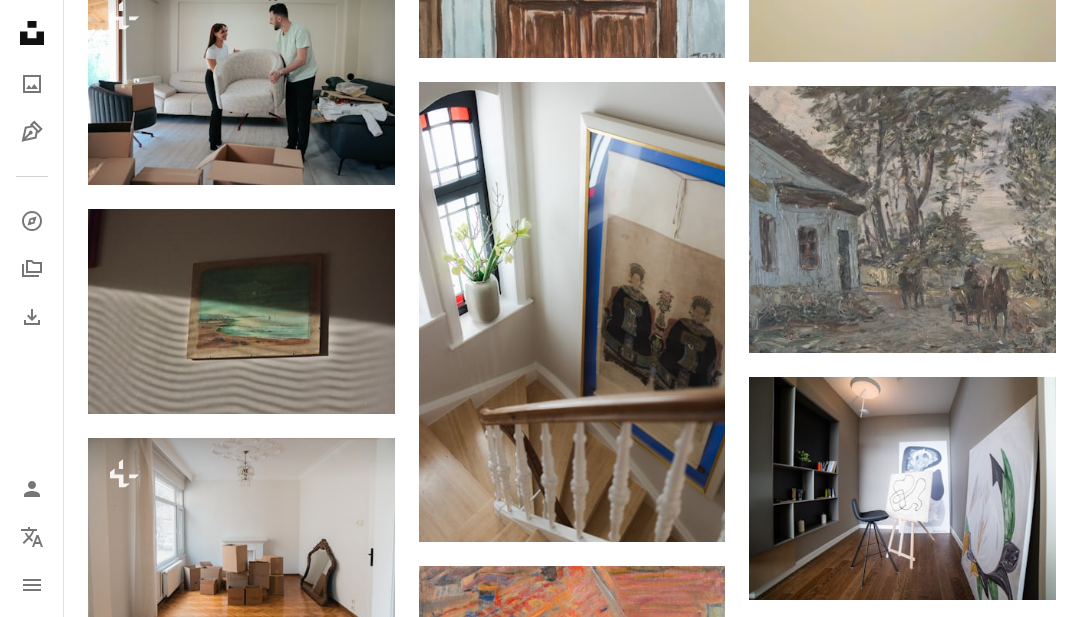 scroll, scrollTop: 7704, scrollLeft: 0, axis: vertical 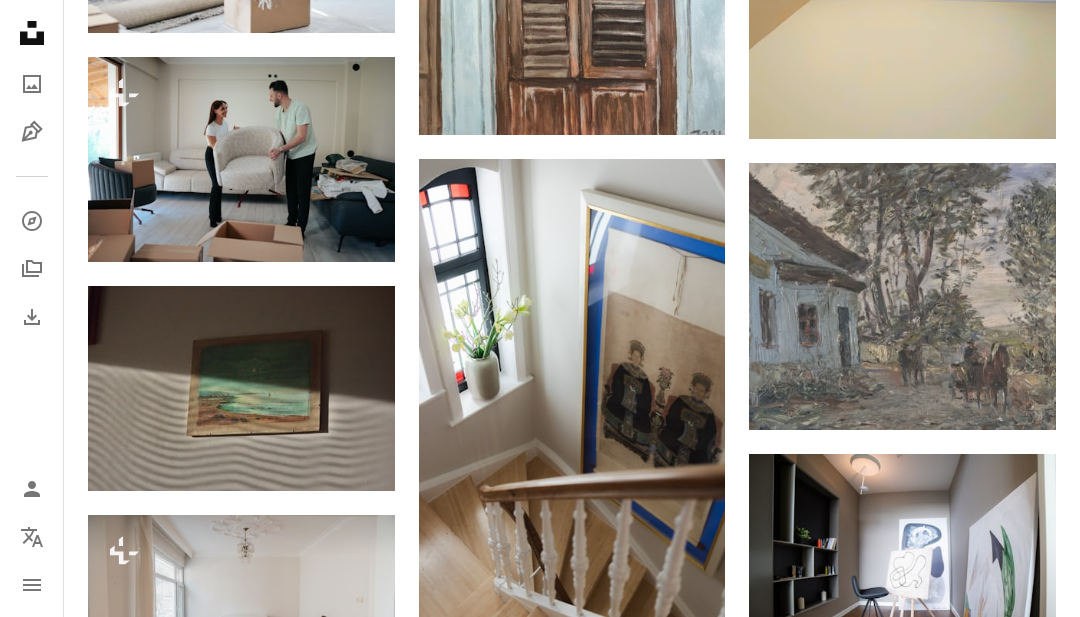click on "A lock Download" at bounding box center [324, 226] 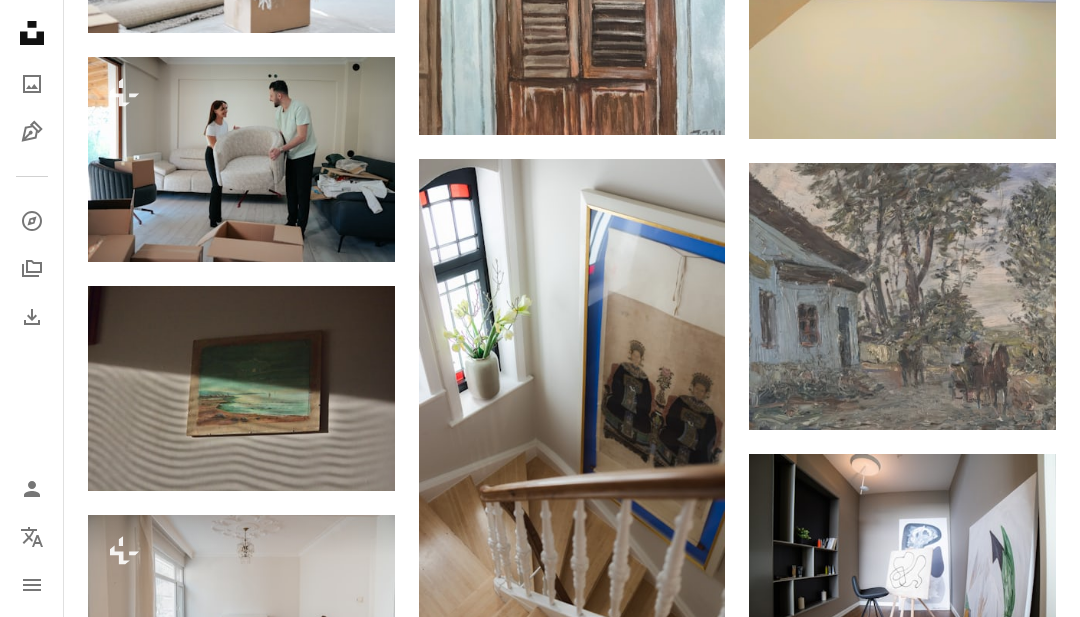 click on "An X shape Premium, ready to use images. Get unlimited access. A plus sign Members-only content added monthly A plus sign Unlimited royalty-free downloads A plus sign Illustrations  New A plus sign Enhanced legal protections yearly 62%  off monthly $16   $6 USD per month * Get  Unsplash+ * When paid annually, billed upfront  $72 Taxes where applicable. Renews automatically. Cancel anytime." at bounding box center [540, 4064] 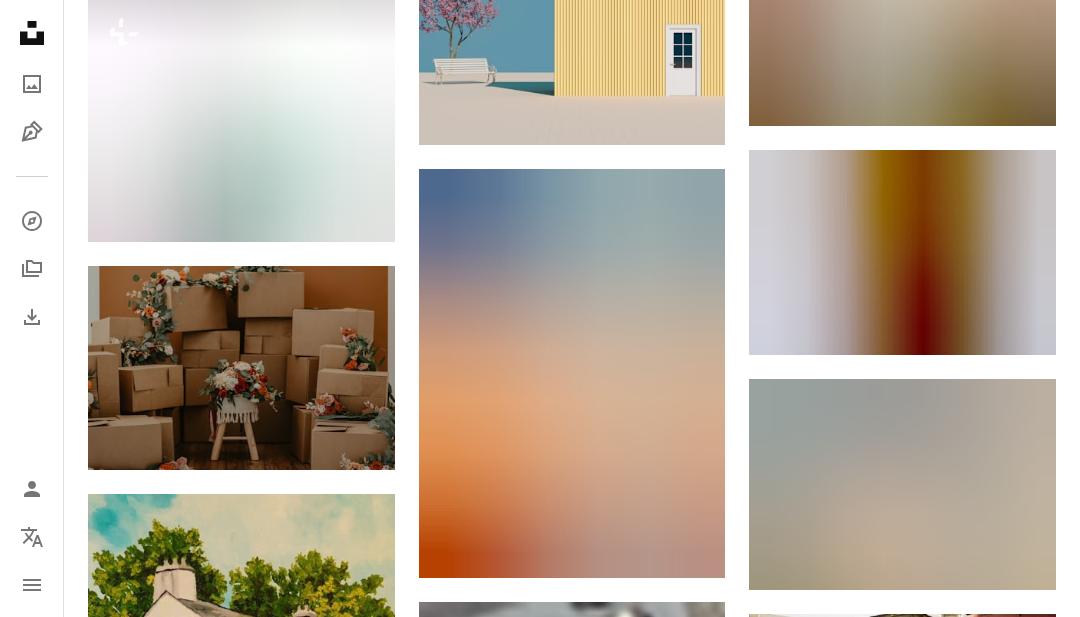 scroll, scrollTop: 14954, scrollLeft: 0, axis: vertical 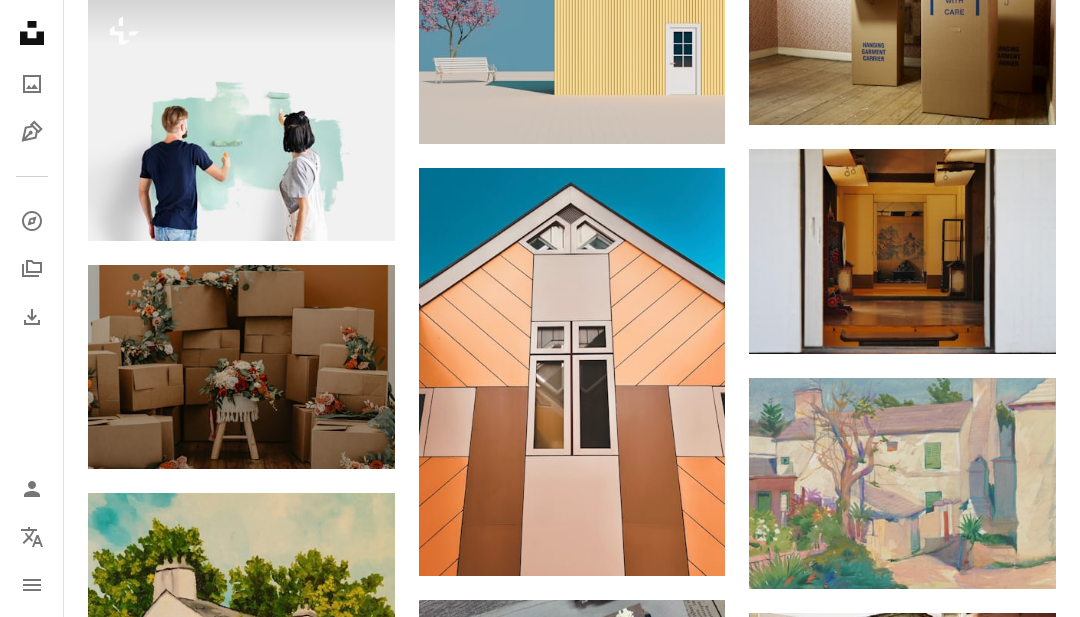 click at bounding box center [241, 118] 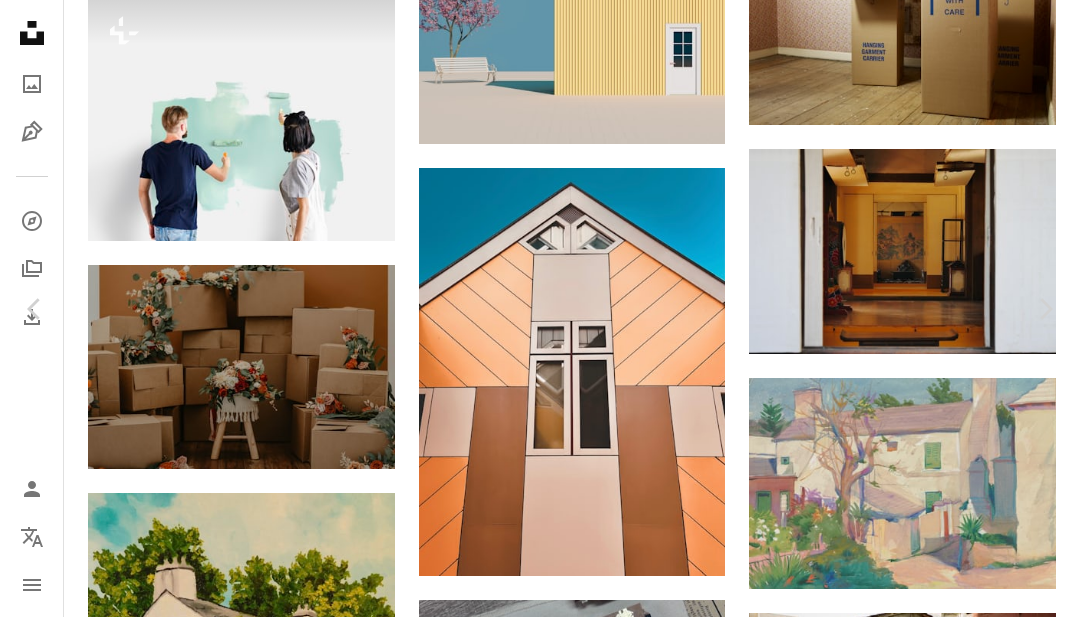 click on "A lock Download" at bounding box center [919, 4862] 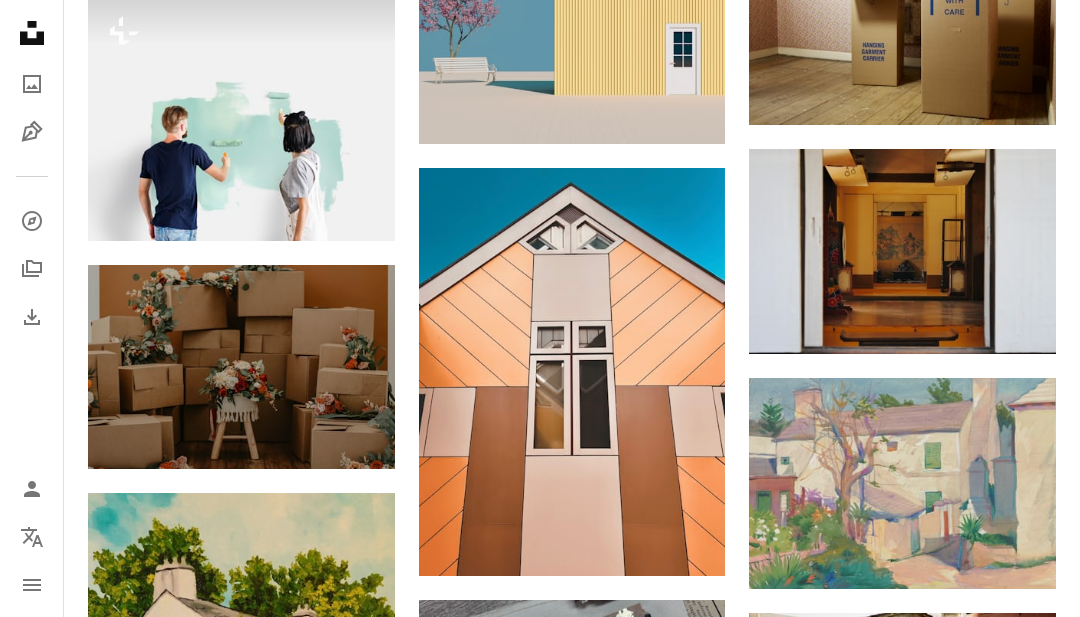 click on "A lock Download" at bounding box center [324, 205] 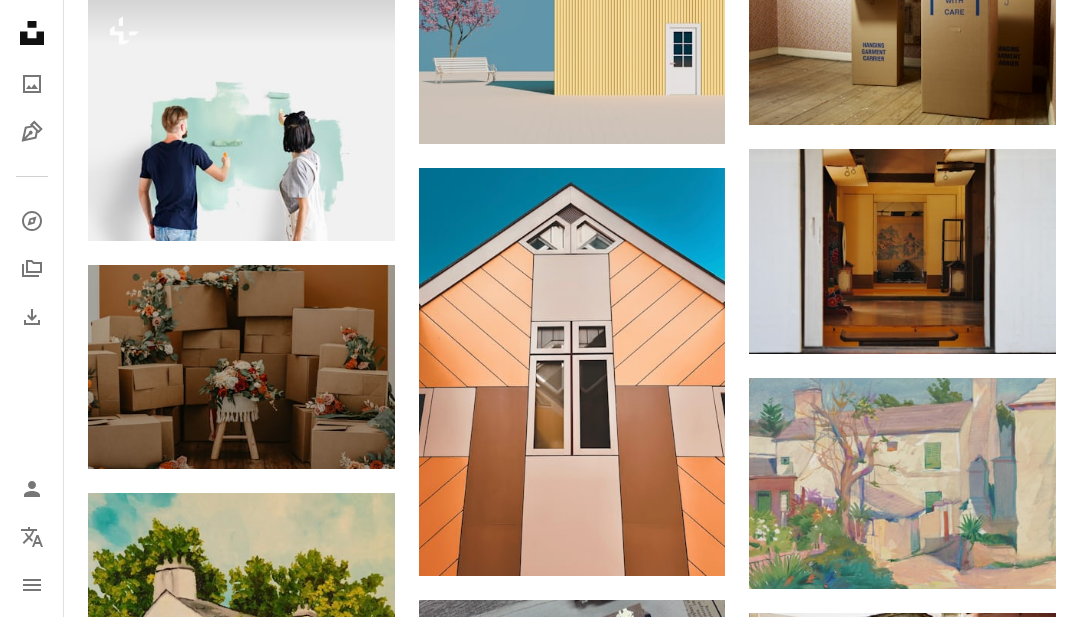click on "An X shape Premium, ready to use images. Get unlimited access. A plus sign Members-only content added monthly A plus sign Unlimited royalty-free downloads A plus sign Illustrations  New A plus sign Enhanced legal protections yearly 62%  off monthly $16   $6 USD per month * Get  Unsplash+ * When paid annually, billed upfront  $72 Taxes where applicable. Renews automatically. Cancel anytime." at bounding box center (540, 5123) 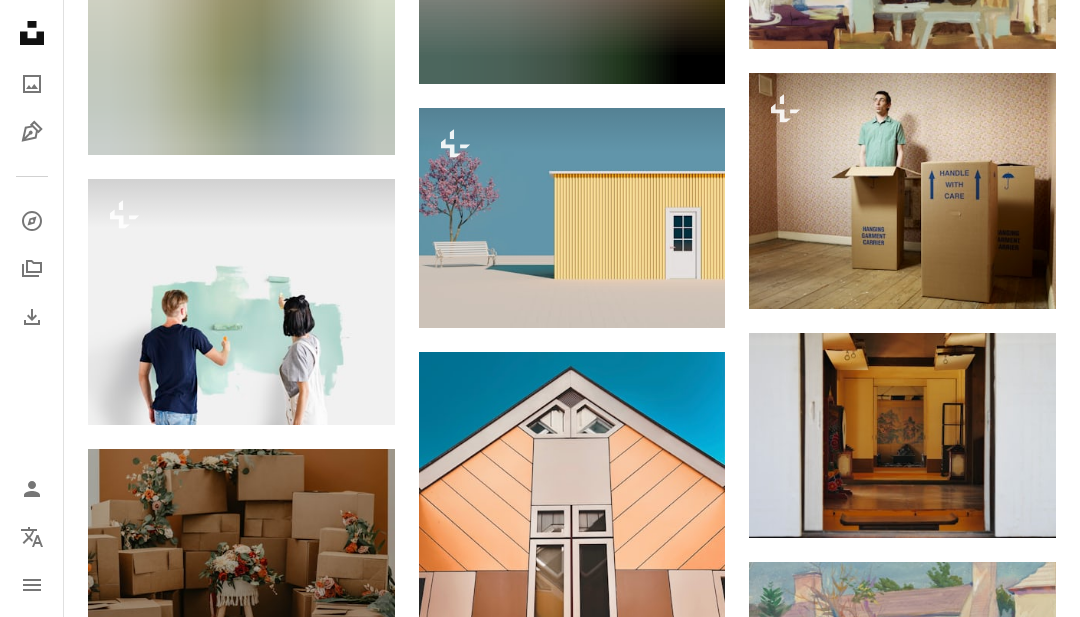 scroll, scrollTop: 14770, scrollLeft: 0, axis: vertical 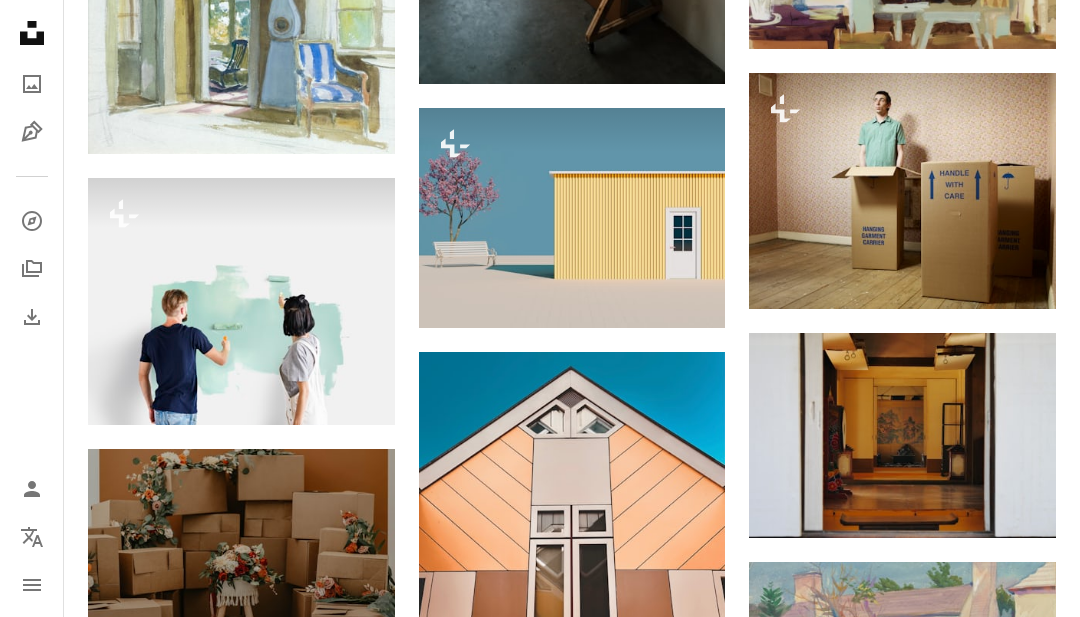 click on "A lock Download" at bounding box center (655, 292) 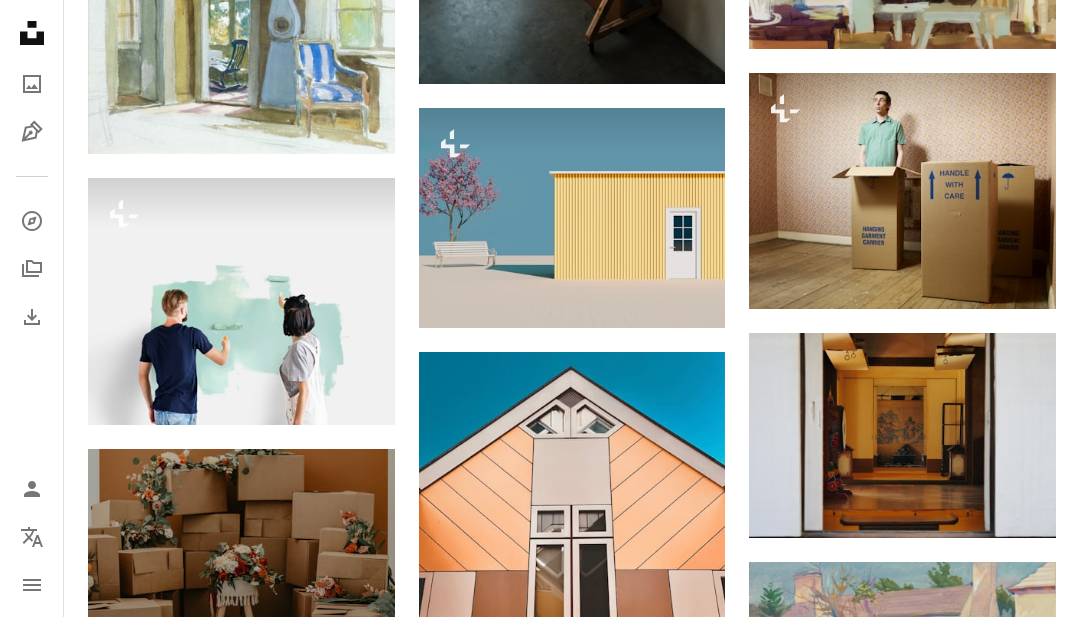 click on "An X shape Premium, ready to use images. Get unlimited access. A plus sign Members-only content added monthly A plus sign Unlimited royalty-free downloads A plus sign Illustrations  New A plus sign Enhanced legal protections yearly 62%  off monthly $16   $6 USD per month * Get  Unsplash+ * When paid annually, billed upfront  $72 Taxes where applicable. Renews automatically. Cancel anytime." at bounding box center [540, 5307] 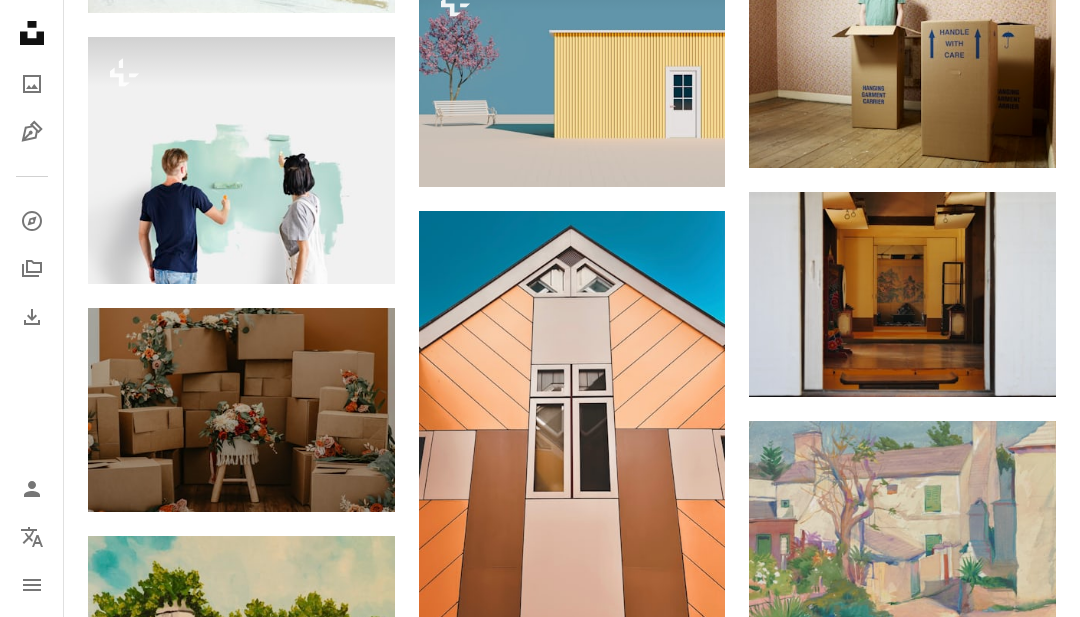 scroll, scrollTop: 14911, scrollLeft: 0, axis: vertical 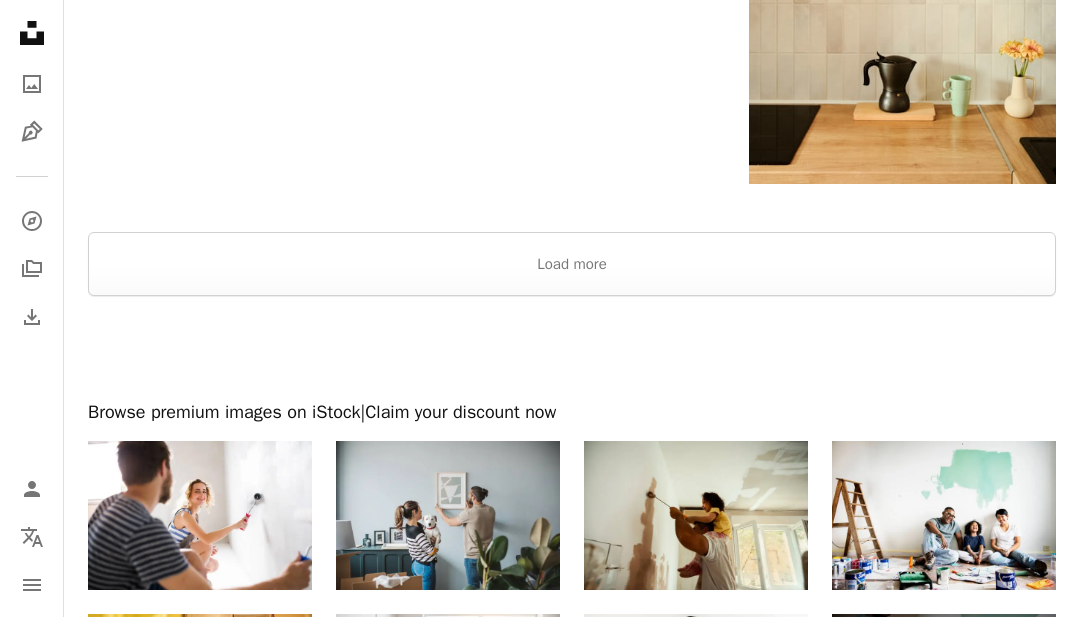 click on "Load more" at bounding box center [572, 265] 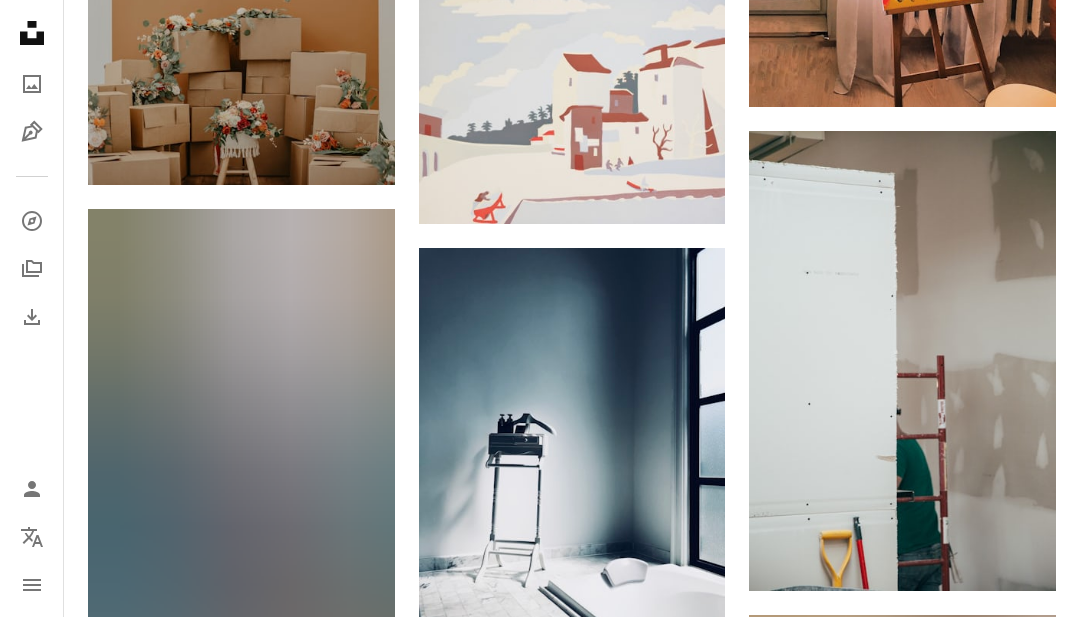 scroll, scrollTop: 25789, scrollLeft: 0, axis: vertical 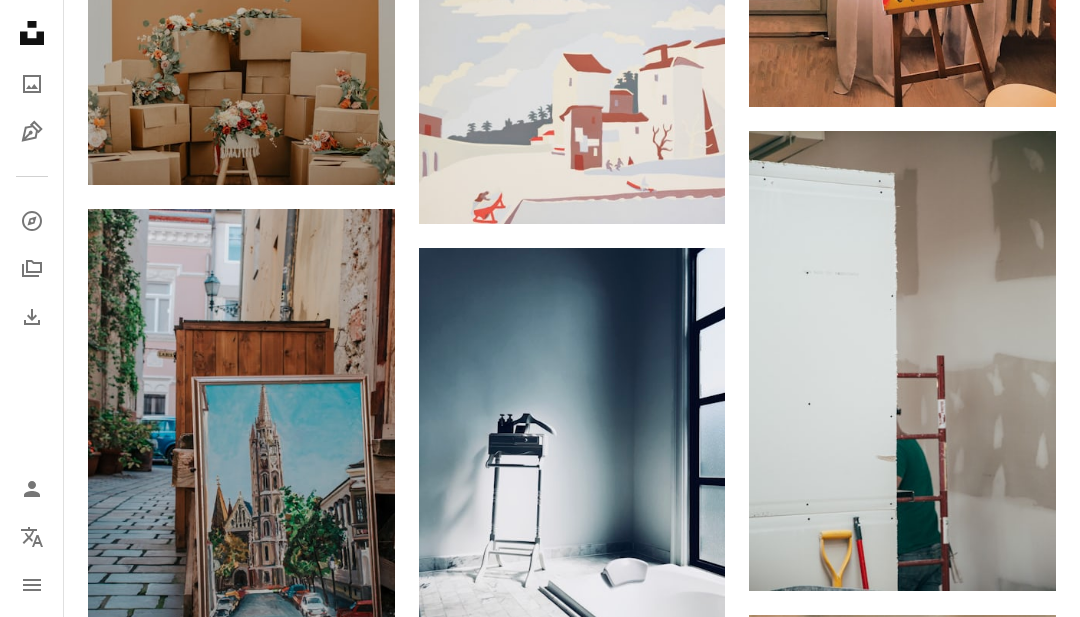 click 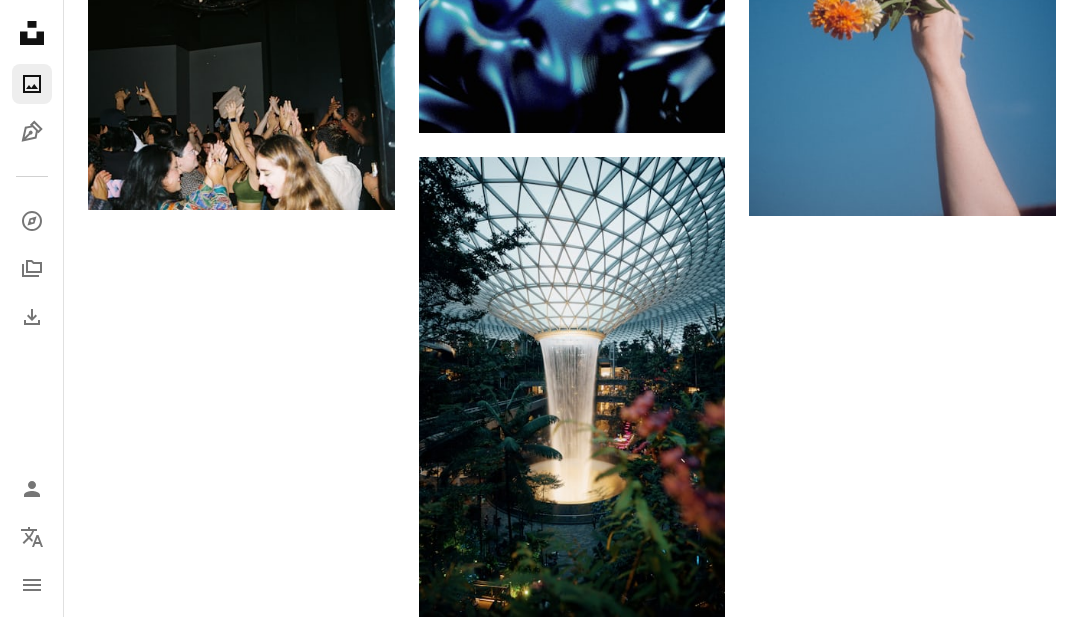 scroll, scrollTop: 0, scrollLeft: 0, axis: both 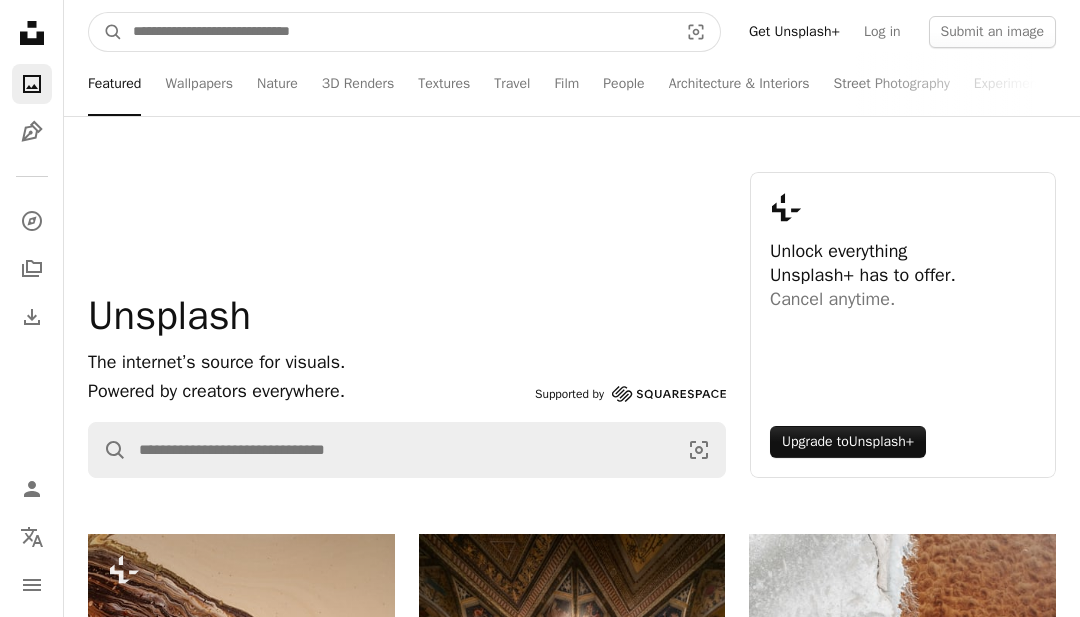 click at bounding box center (397, 32) 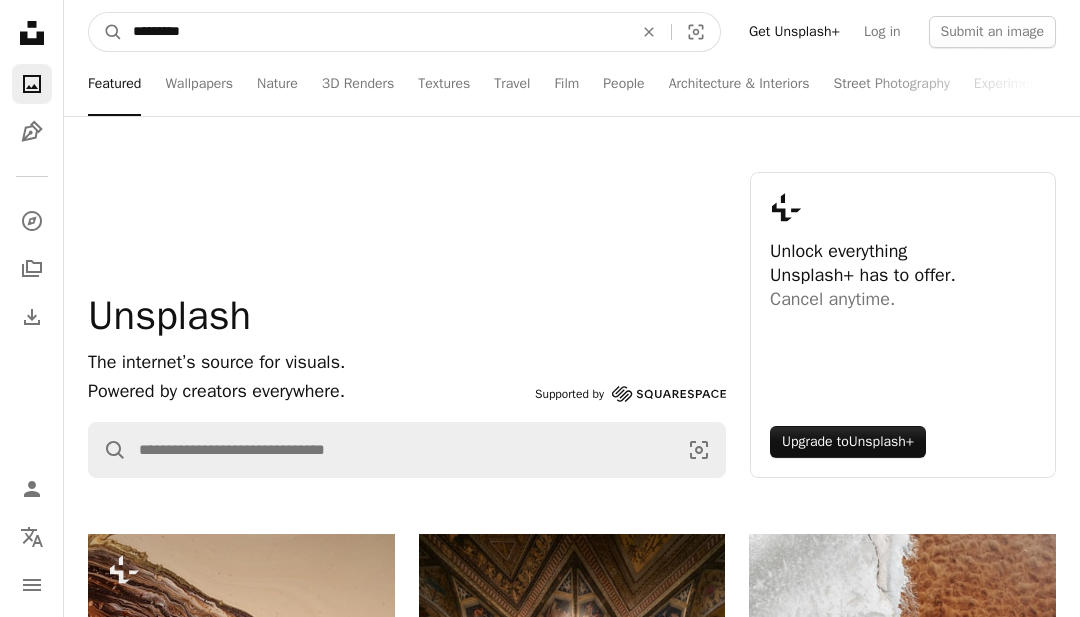 type on "*********" 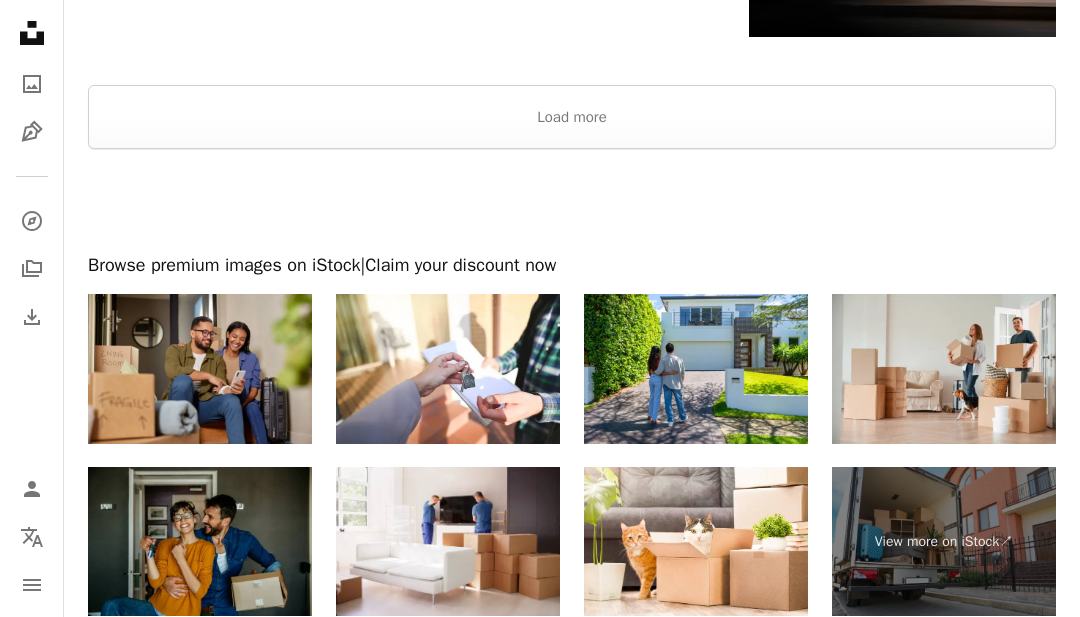 click on "Load more" at bounding box center [572, 118] 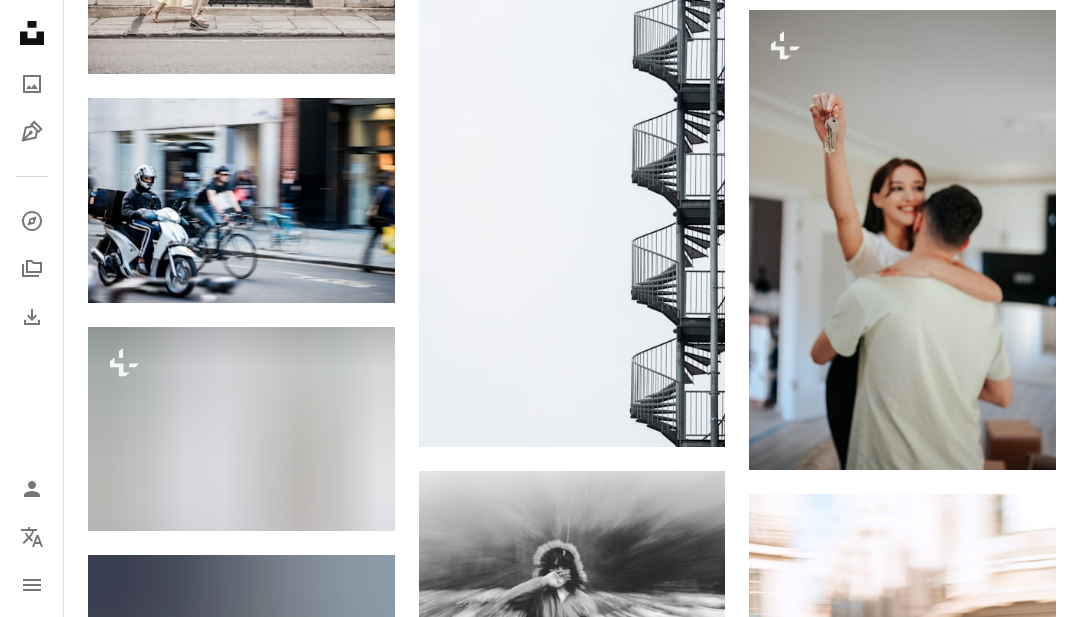scroll, scrollTop: 8864, scrollLeft: 0, axis: vertical 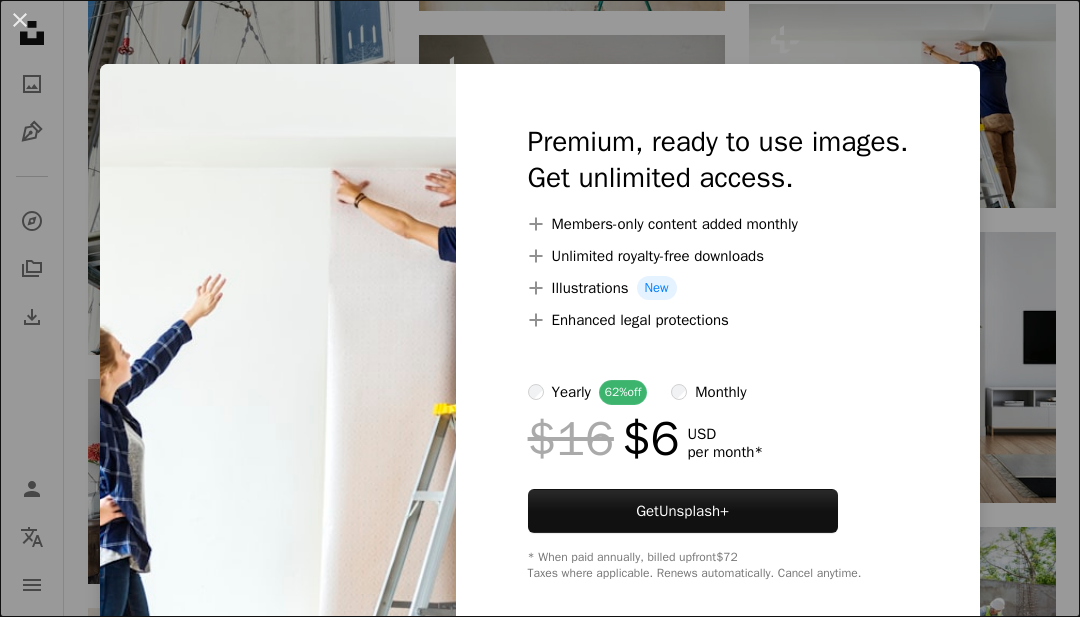 click on "An X shape Premium, ready to use images. Get unlimited access. A plus sign Members-only content added monthly A plus sign Unlimited royalty-free downloads A plus sign Illustrations  New A plus sign Enhanced legal protections yearly 62%  off monthly $16   $6 USD per month * Get  Unsplash+ * When paid annually, billed upfront  $72 Taxes where applicable. Renews automatically. Cancel anytime." at bounding box center [540, 308] 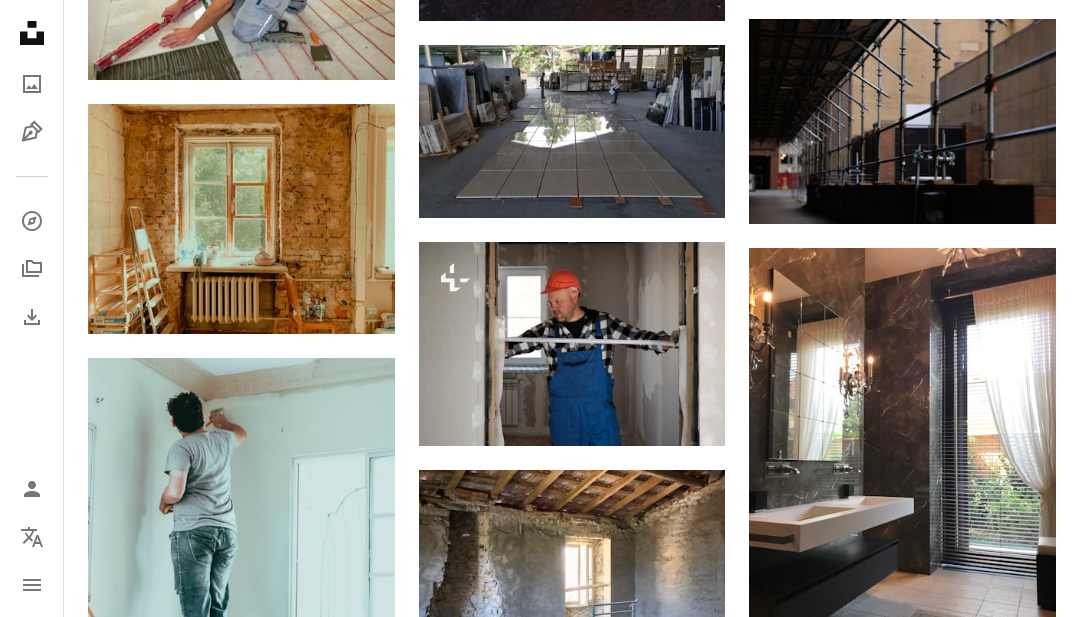 scroll, scrollTop: 14480, scrollLeft: 0, axis: vertical 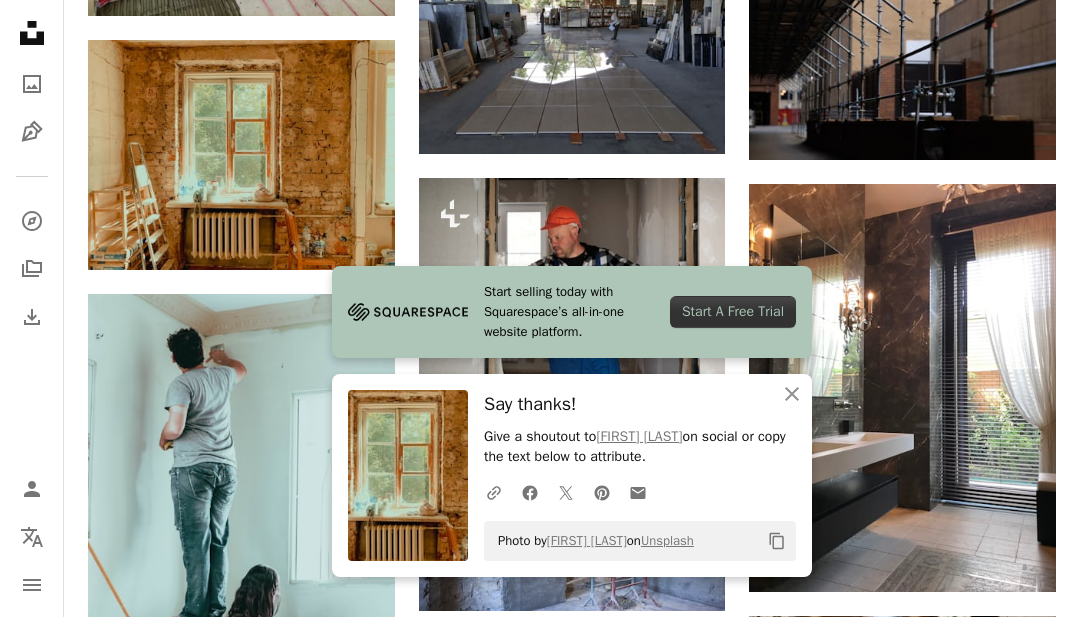 click at bounding box center (241, 155) 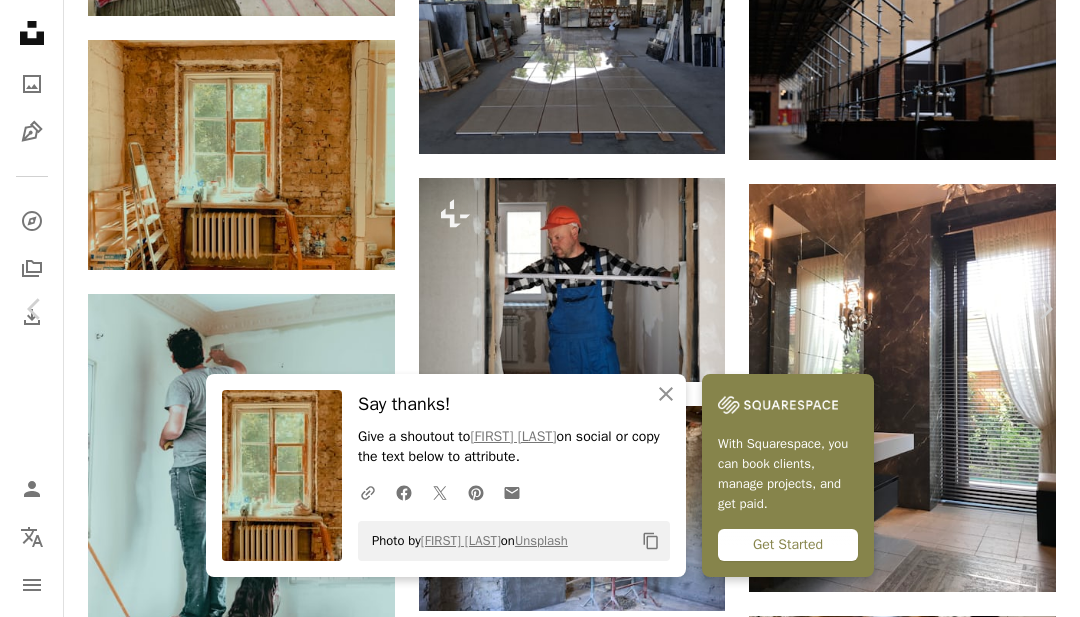 click on "Chevron right" 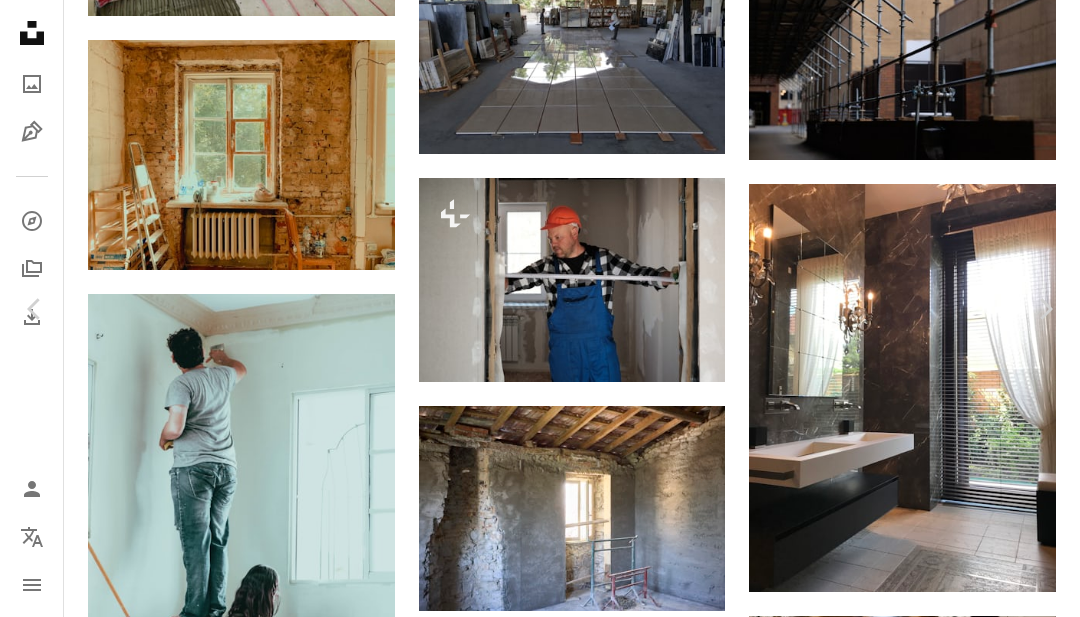 click on "Chevron right" 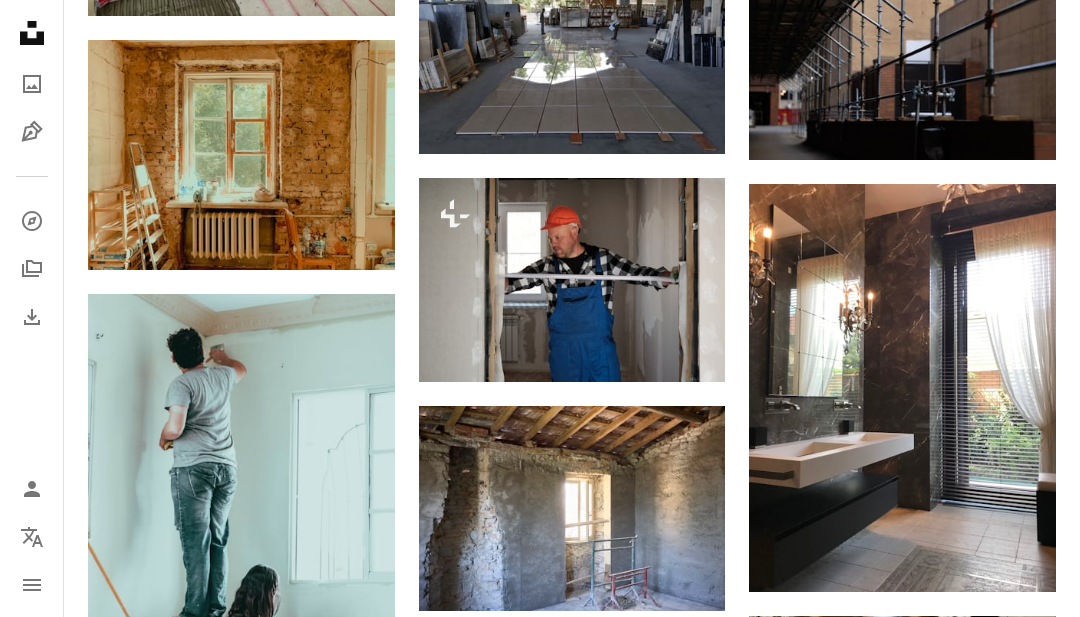 click on "**********" at bounding box center (540, -5218) 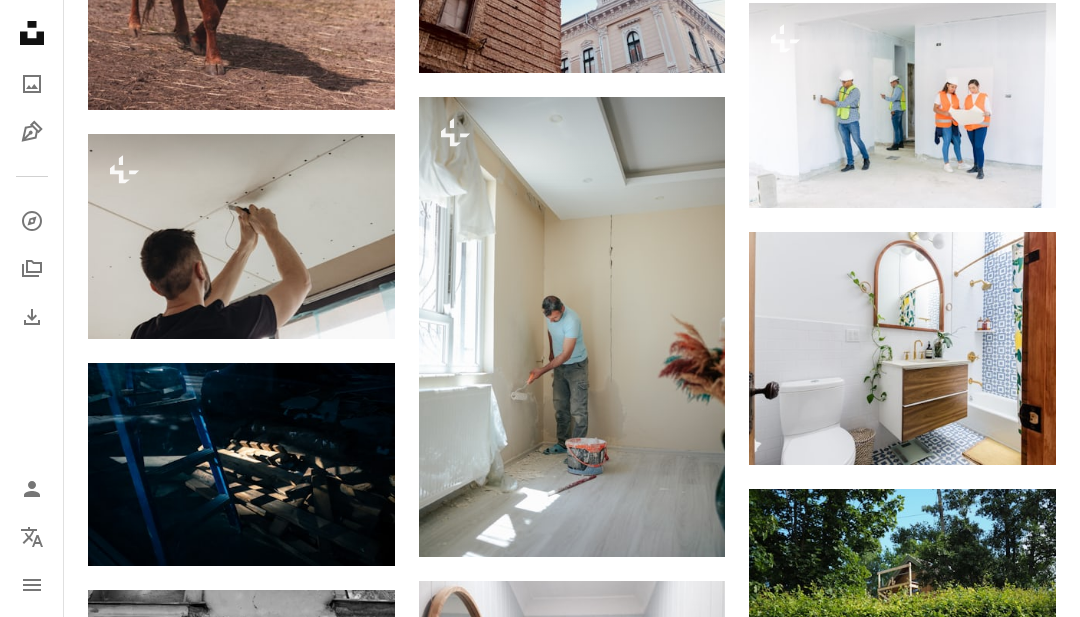 scroll, scrollTop: 18674, scrollLeft: 0, axis: vertical 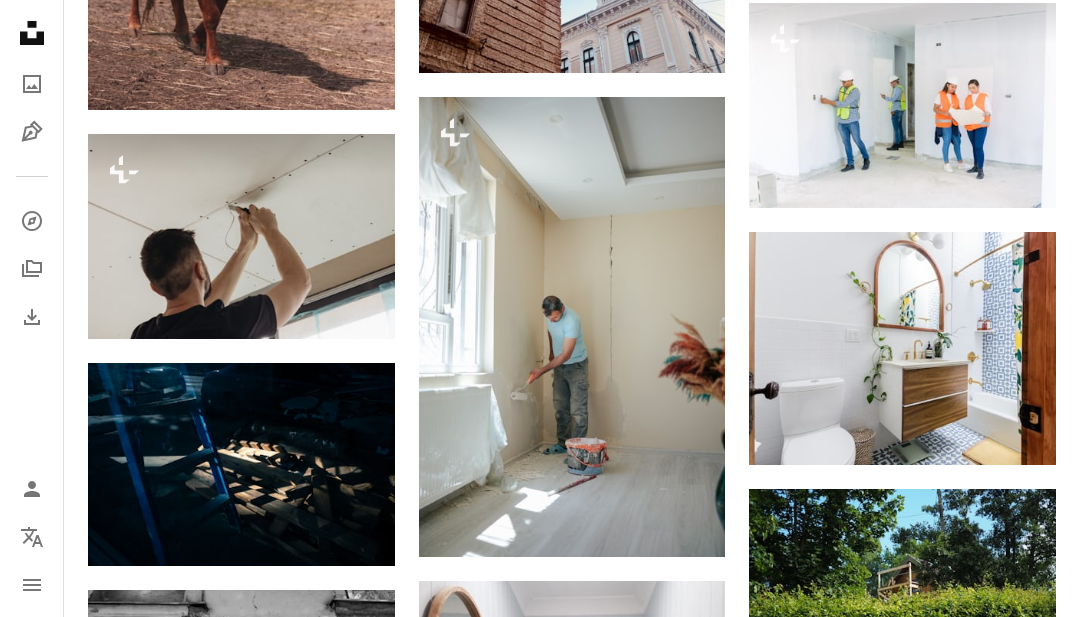 click on "An X shape Premium, ready to use images. Get unlimited access. A plus sign Members-only content added monthly A plus sign Unlimited royalty-free downloads A plus sign Illustrations  New A plus sign Enhanced legal protections yearly 62%  off monthly $16   $6 USD per month * Get  Unsplash+ * When paid annually, billed upfront  $72 Taxes where applicable. Renews automatically. Cancel anytime." at bounding box center (540, 3937) 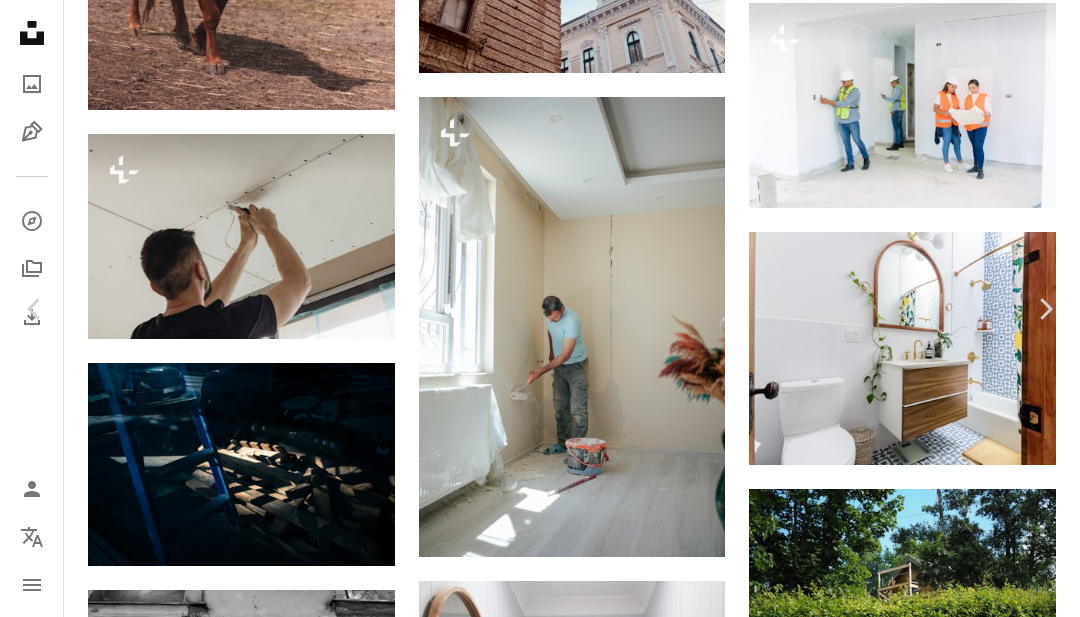 scroll, scrollTop: 3060, scrollLeft: 0, axis: vertical 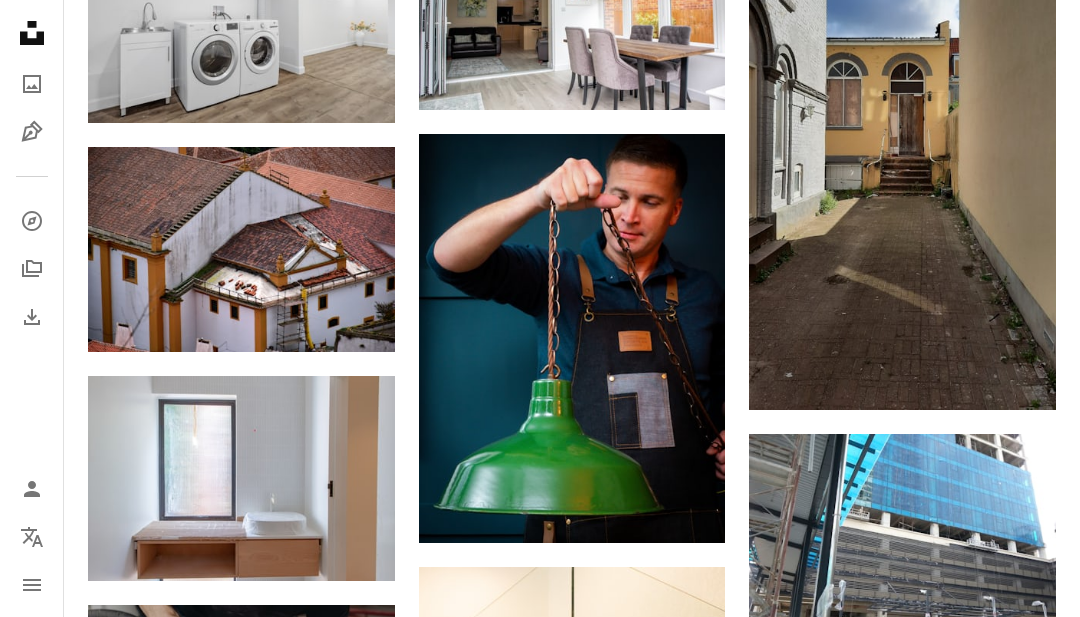 click at bounding box center [572, 338] 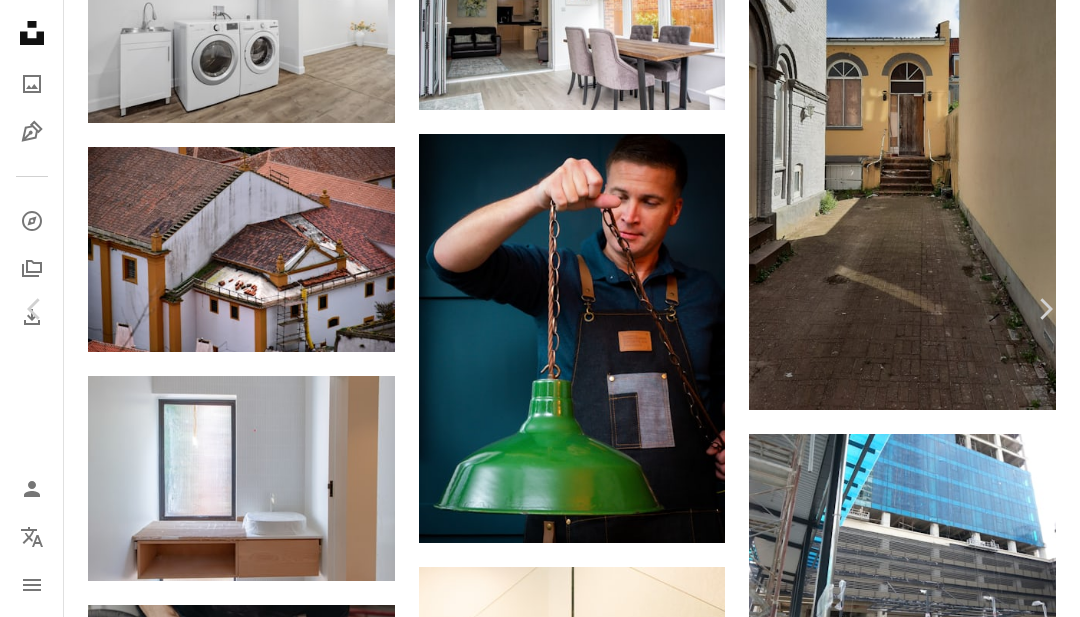 click on "Download free" at bounding box center [881, 5133] 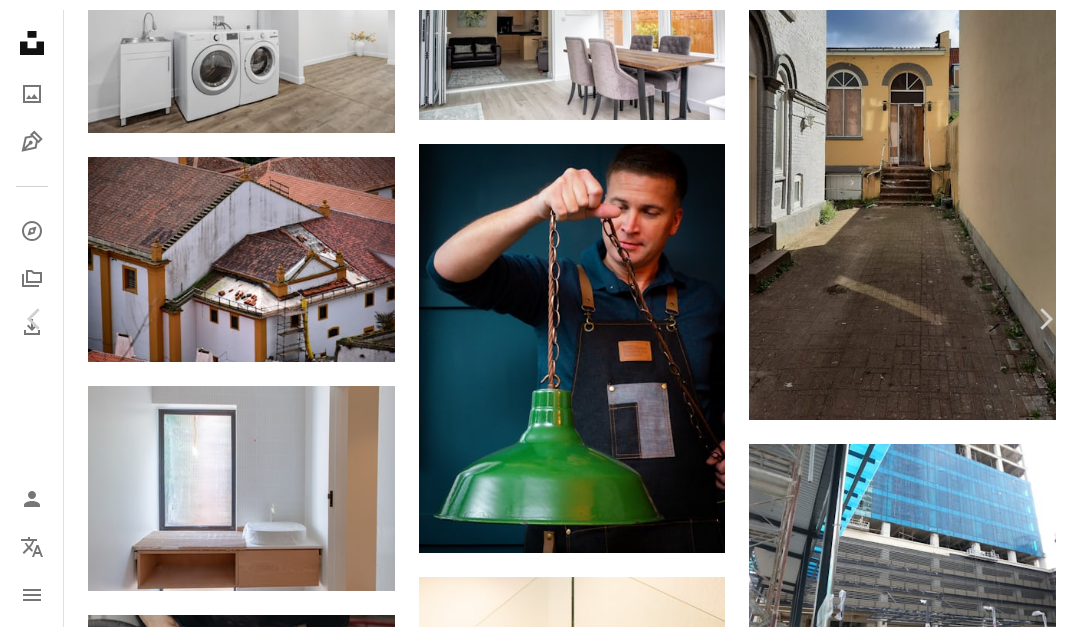 scroll, scrollTop: 23933, scrollLeft: 0, axis: vertical 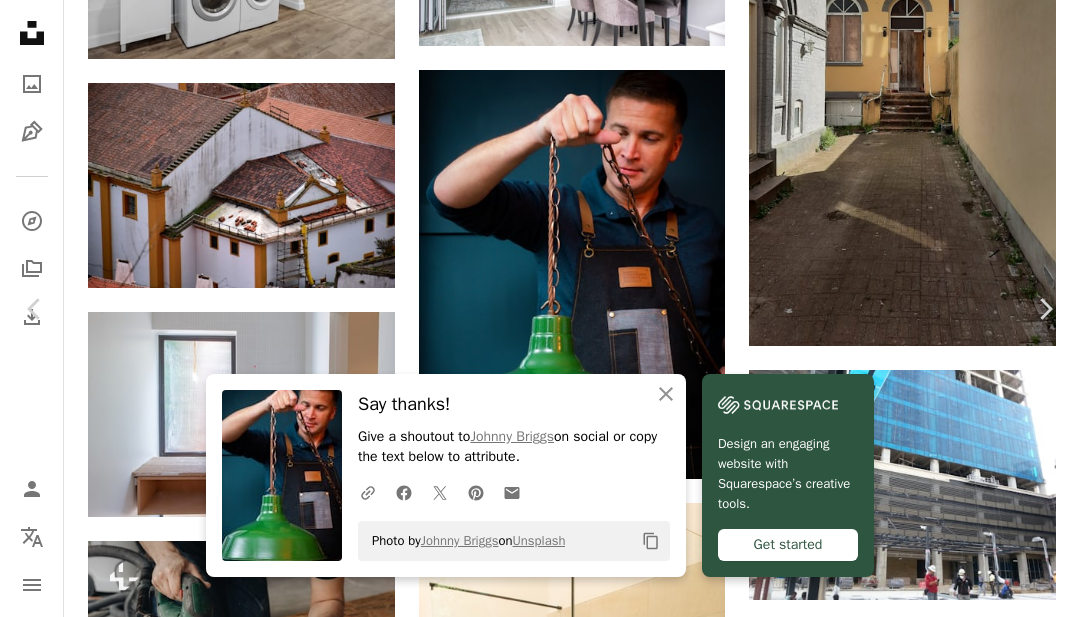 click on "Zoom in" at bounding box center (532, 5400) 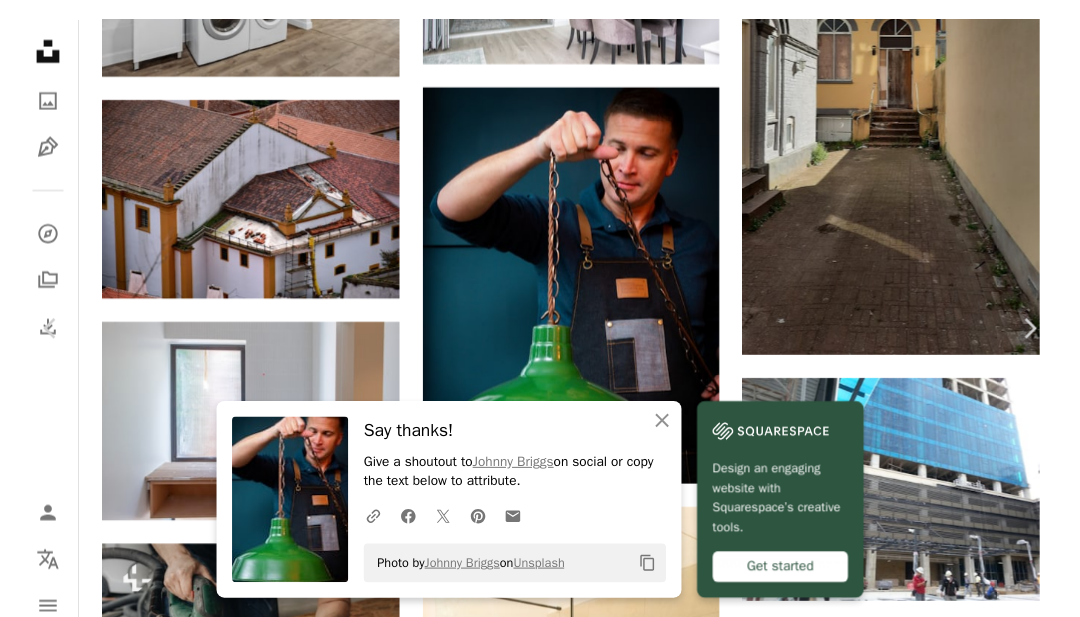scroll, scrollTop: 23913, scrollLeft: 0, axis: vertical 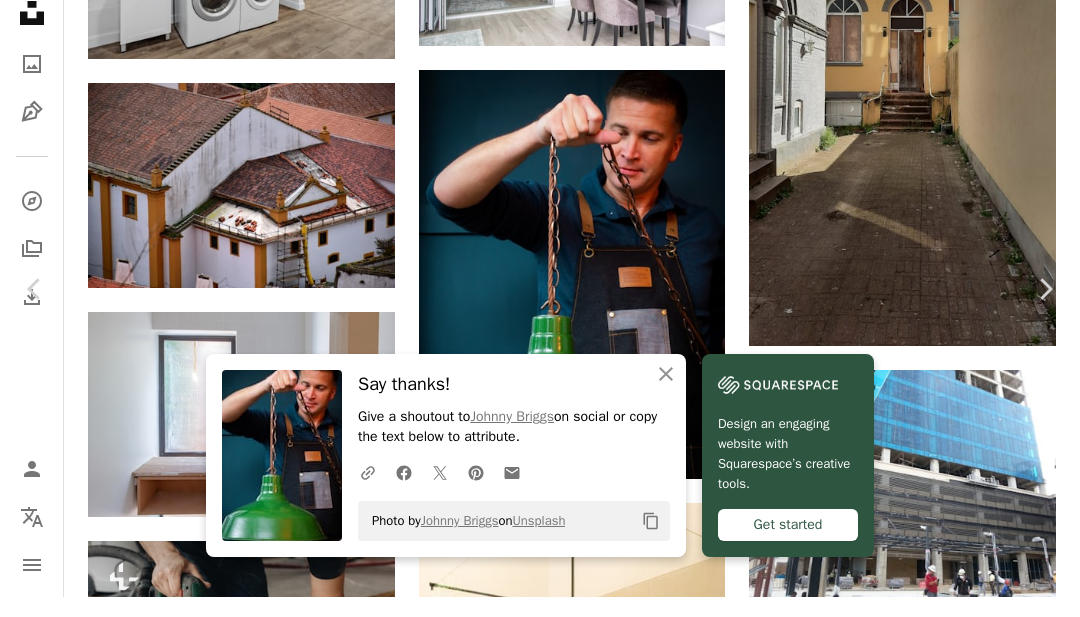 click on "Zoom in" at bounding box center [532, 5420] 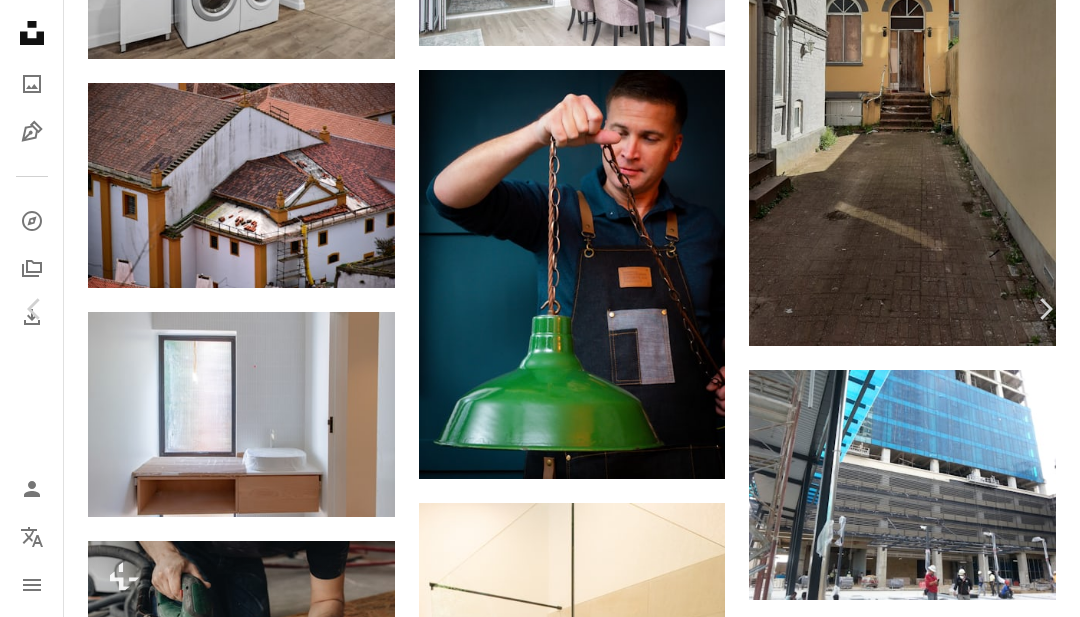 click on "Chevron right" 